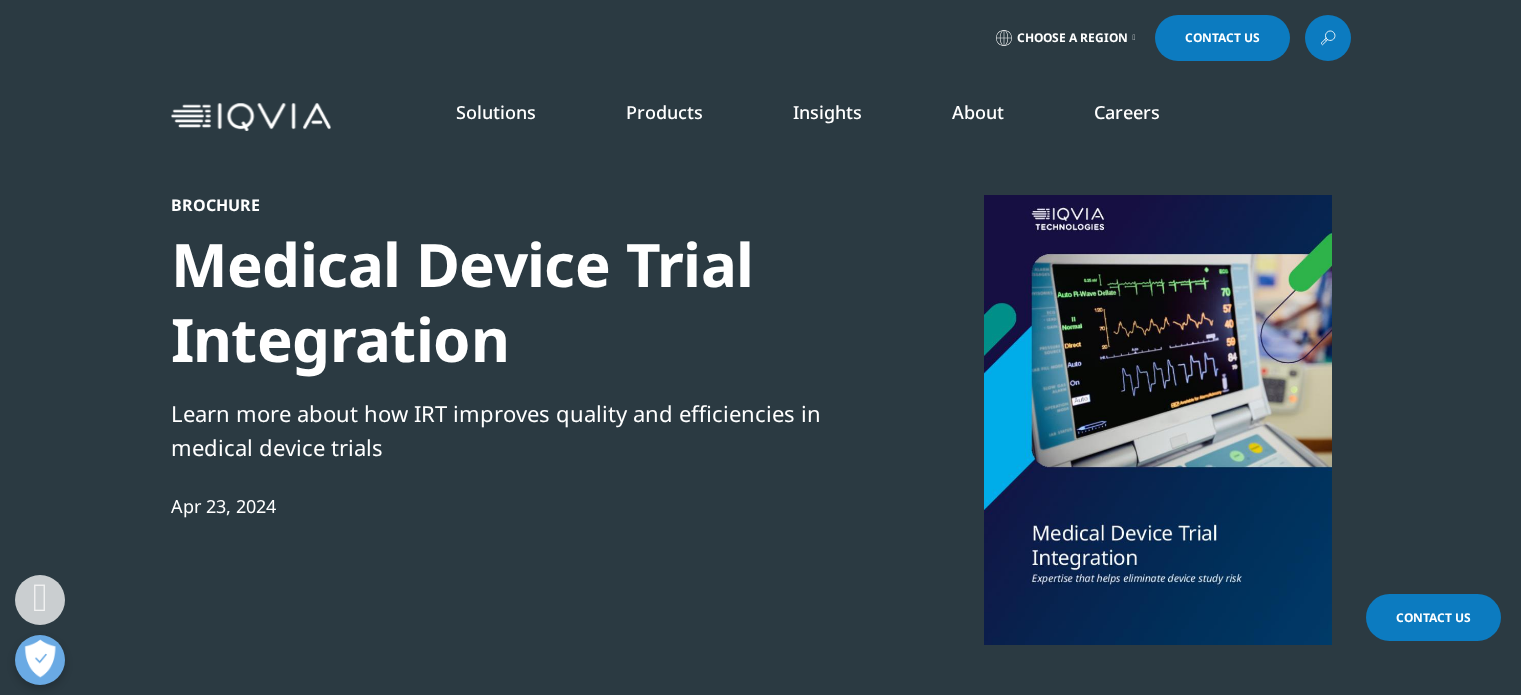 scroll, scrollTop: 1200, scrollLeft: 0, axis: vertical 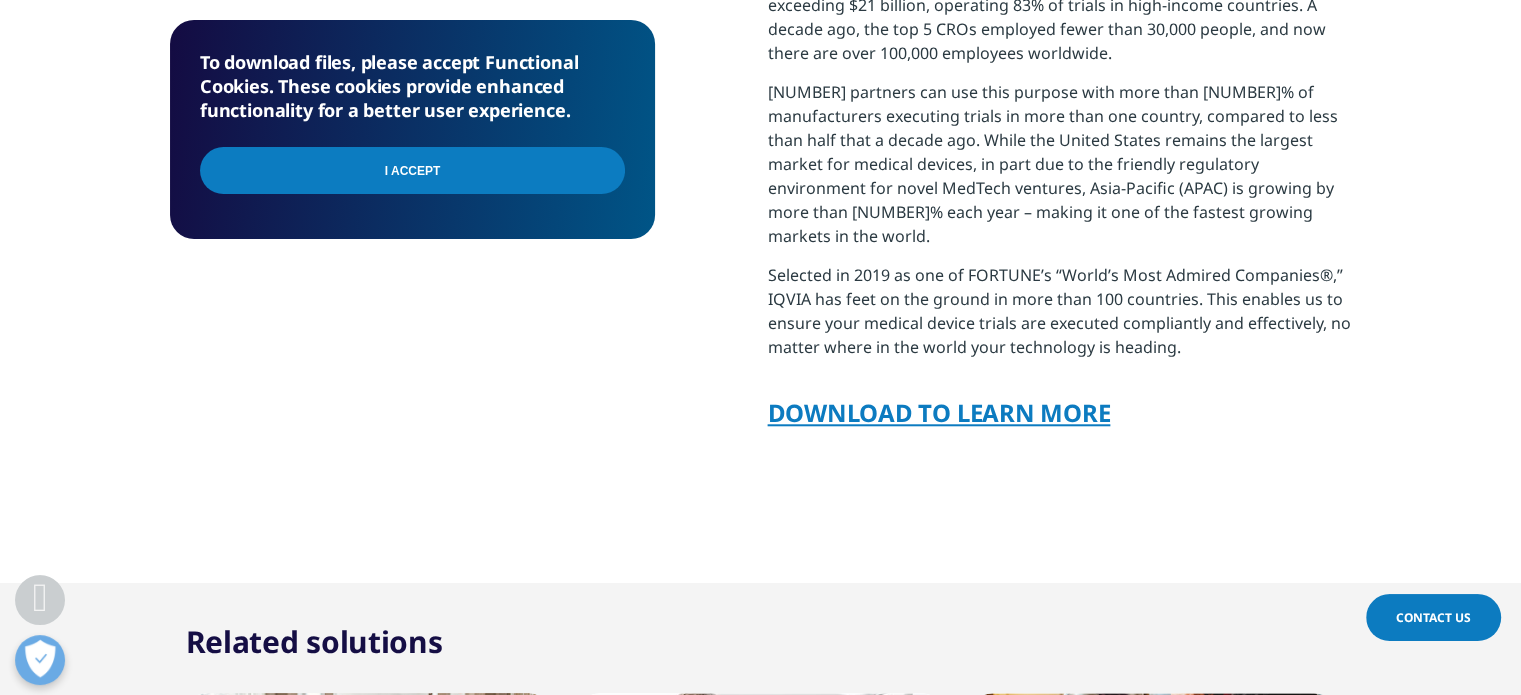 click on "DOWNLOAD TO LEARN MORE" at bounding box center [939, 412] 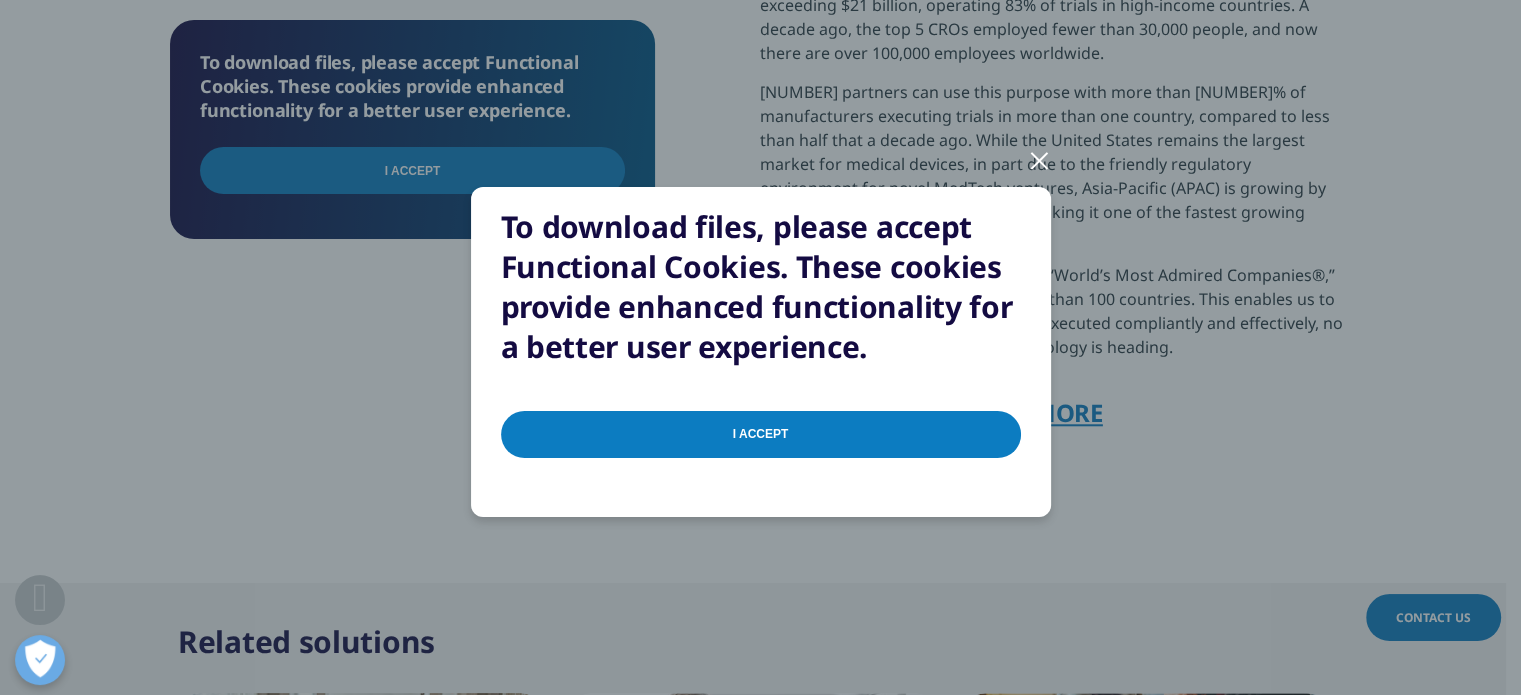 click on "I Accept" at bounding box center (761, 434) 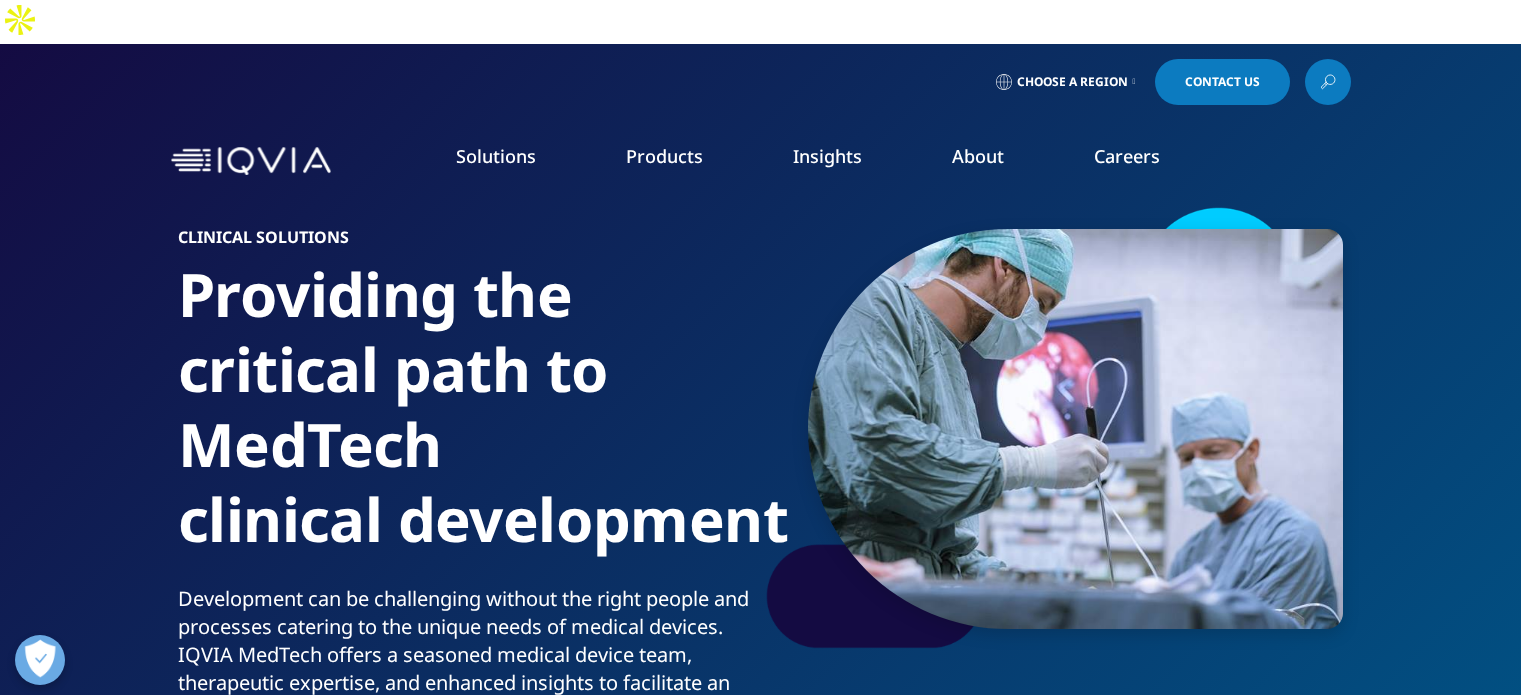 scroll, scrollTop: 0, scrollLeft: 0, axis: both 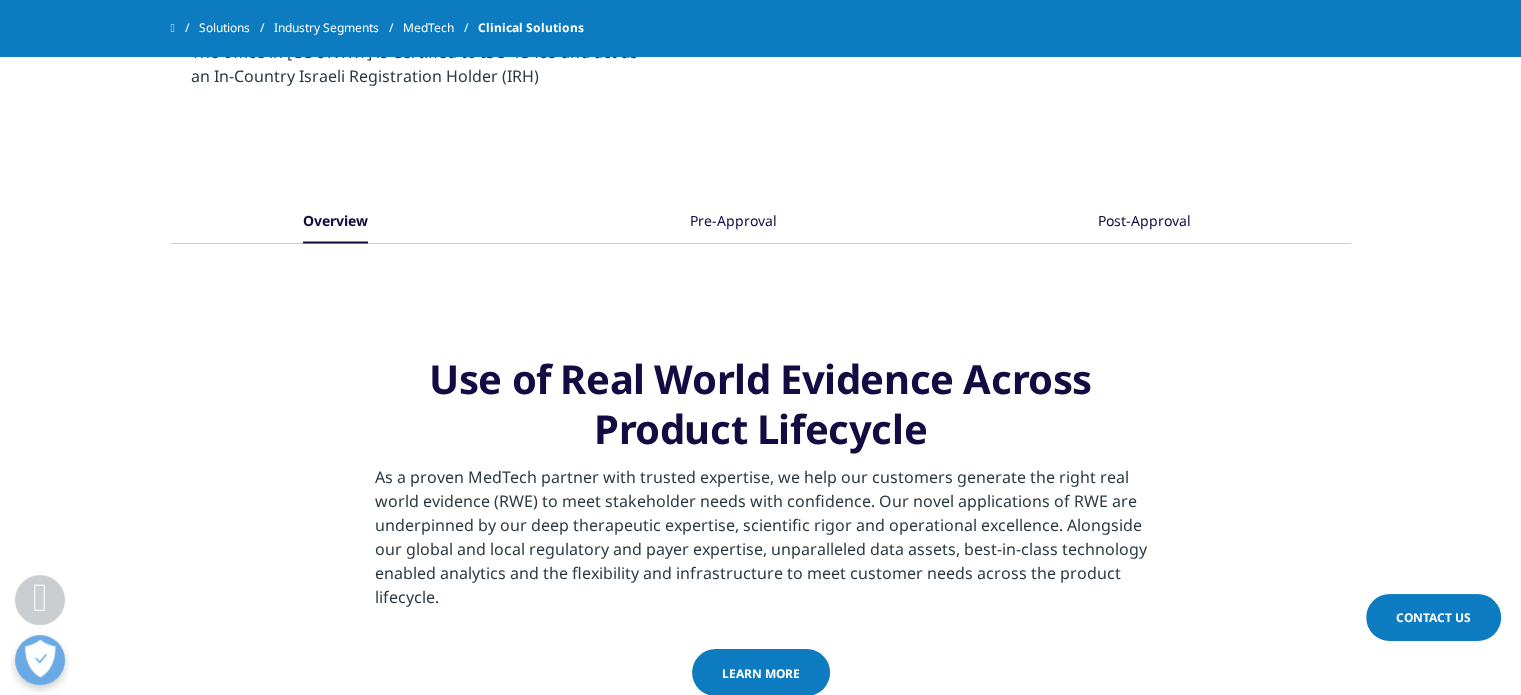 click on "Pre-Approval" at bounding box center [732, 221] 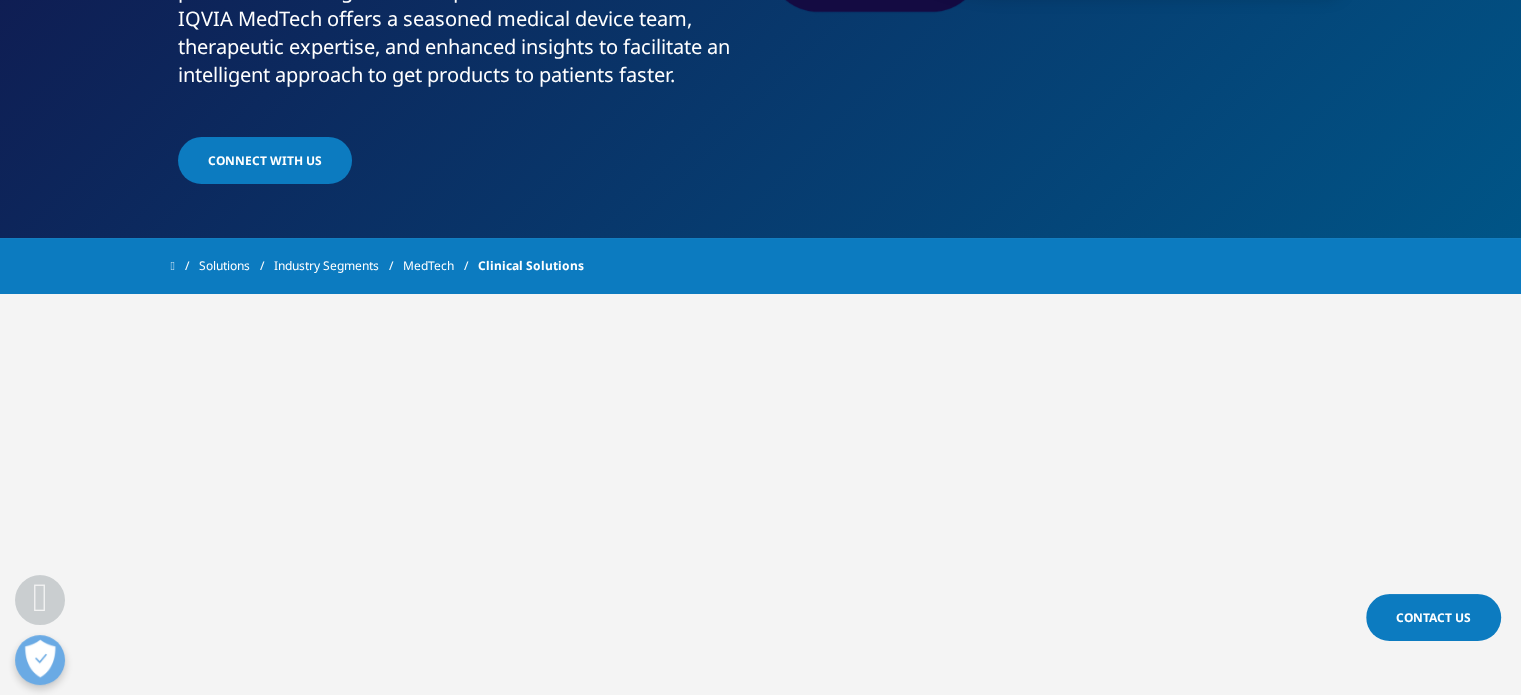 scroll, scrollTop: 438, scrollLeft: 0, axis: vertical 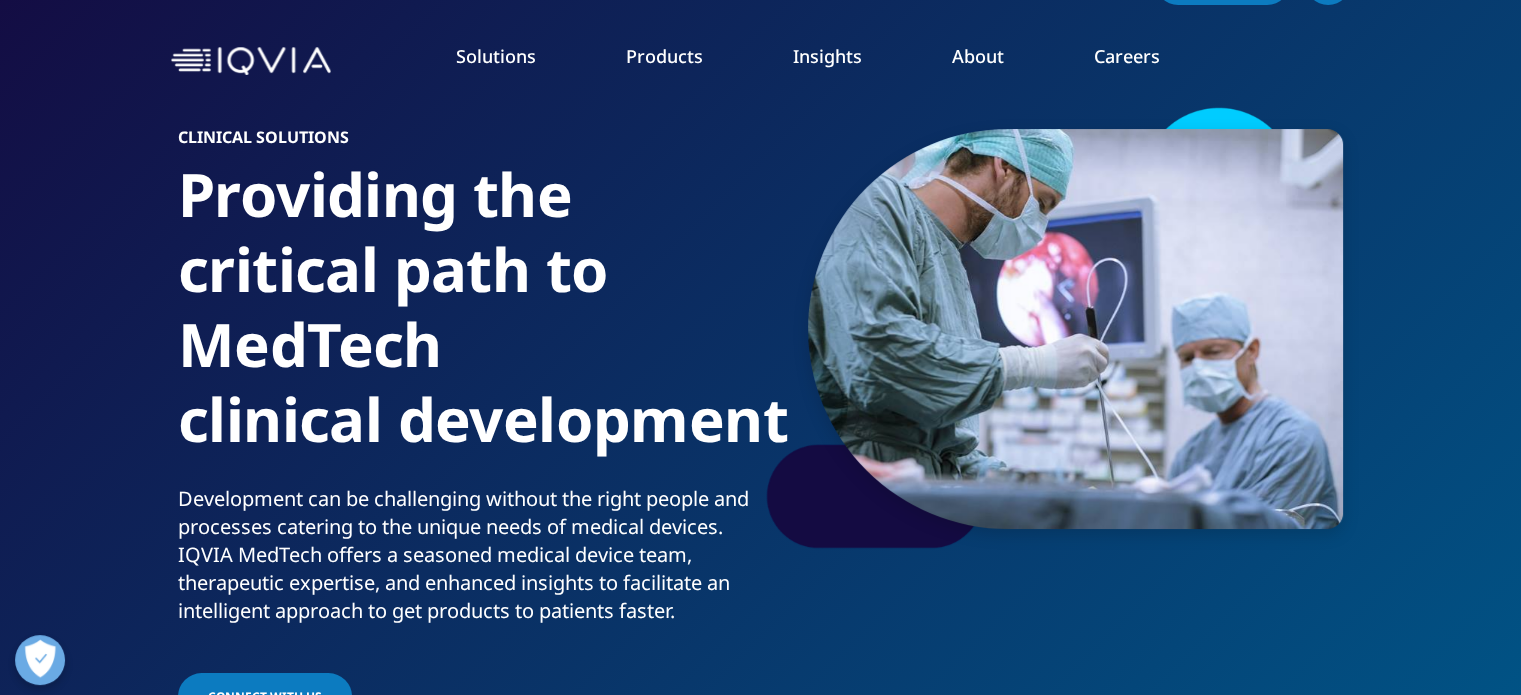 type 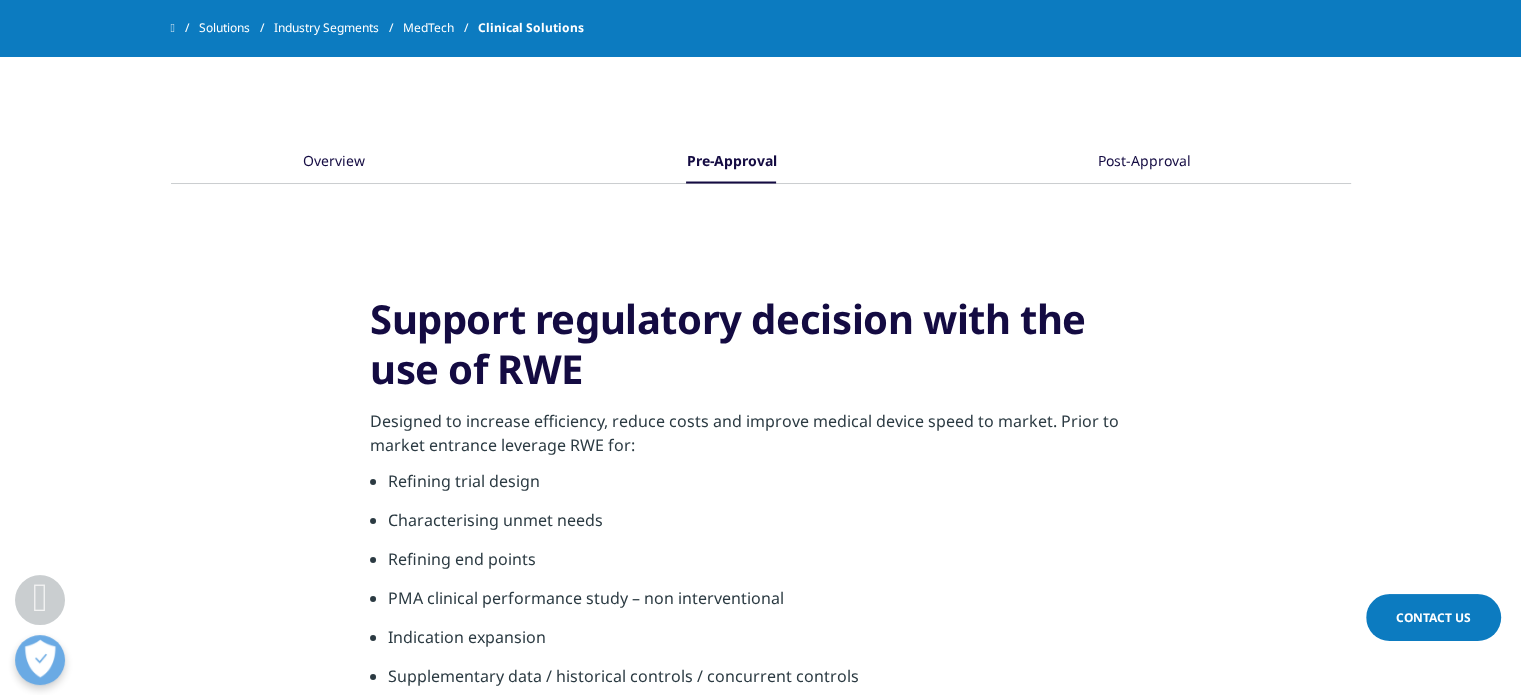 scroll, scrollTop: 3651, scrollLeft: 0, axis: vertical 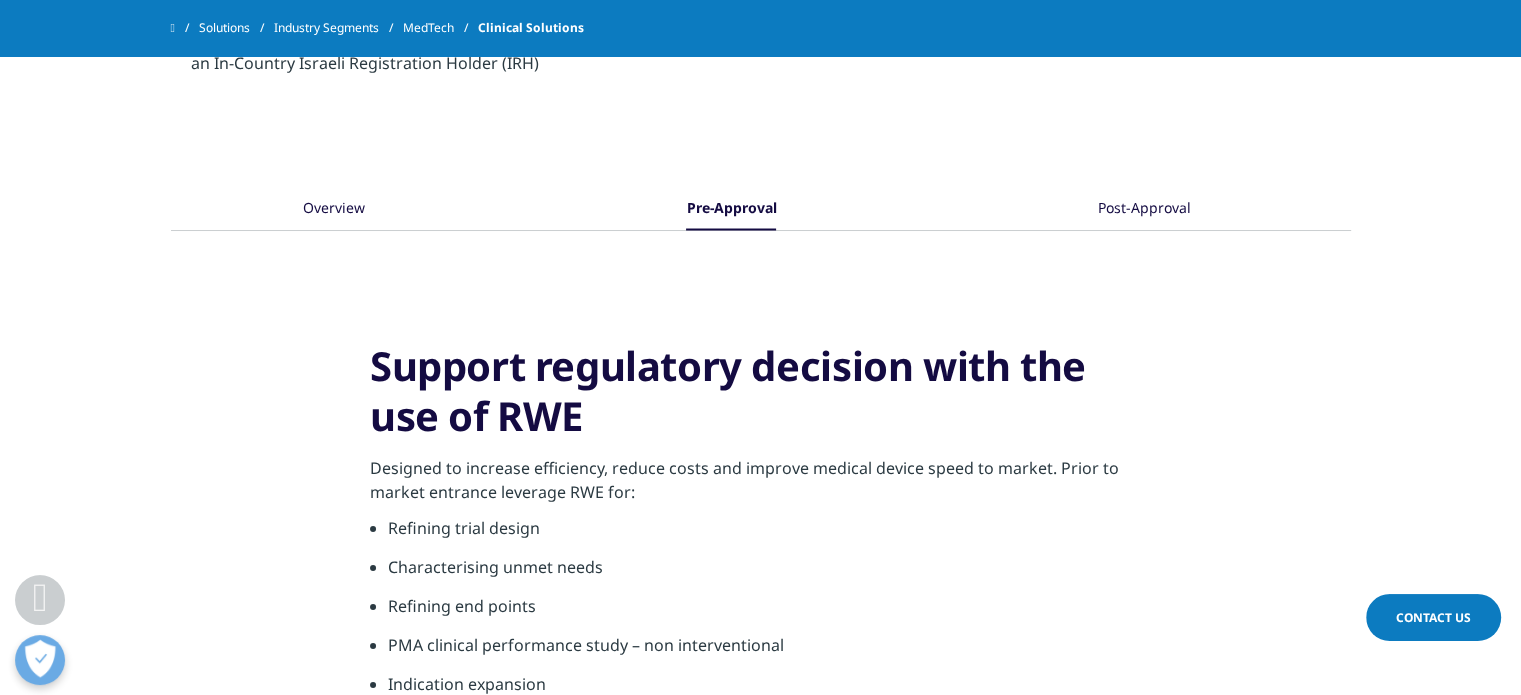 click on "Overview" at bounding box center [334, 208] 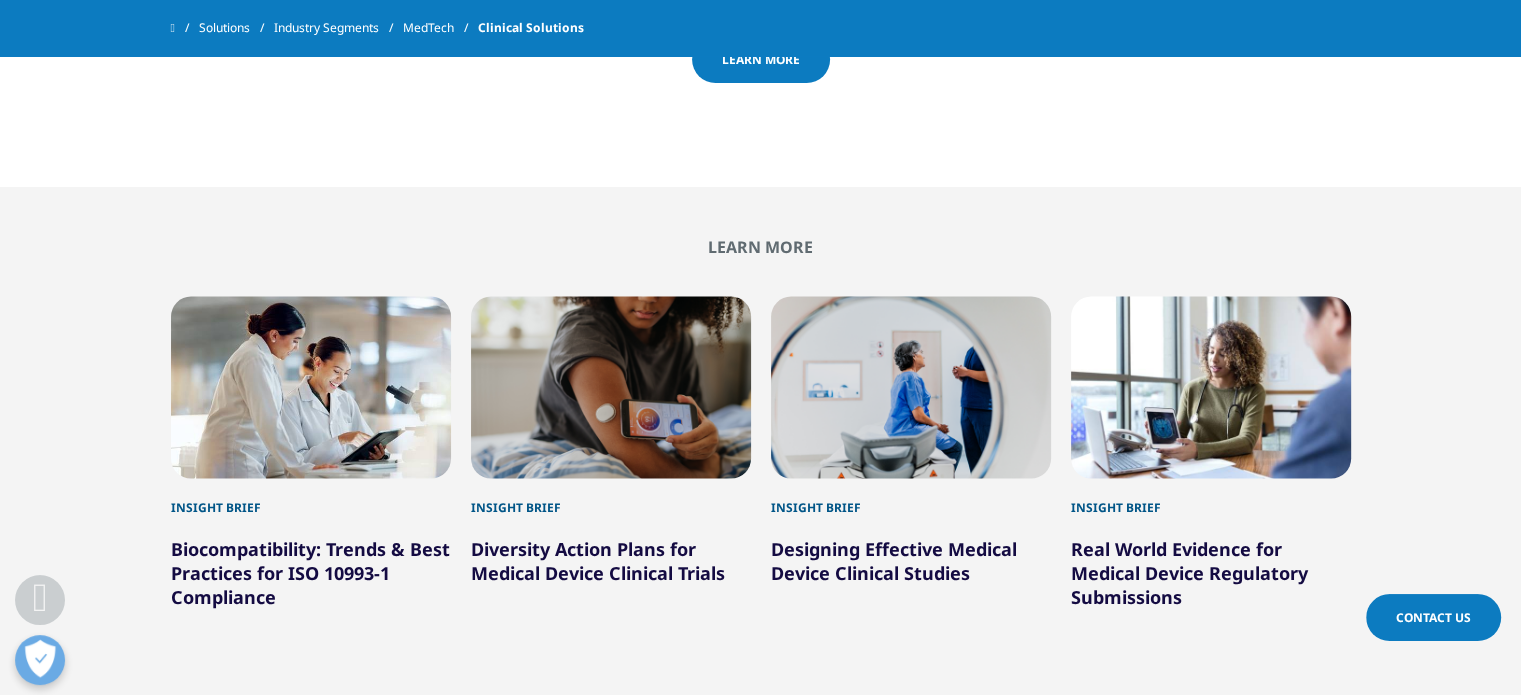 scroll, scrollTop: 4551, scrollLeft: 0, axis: vertical 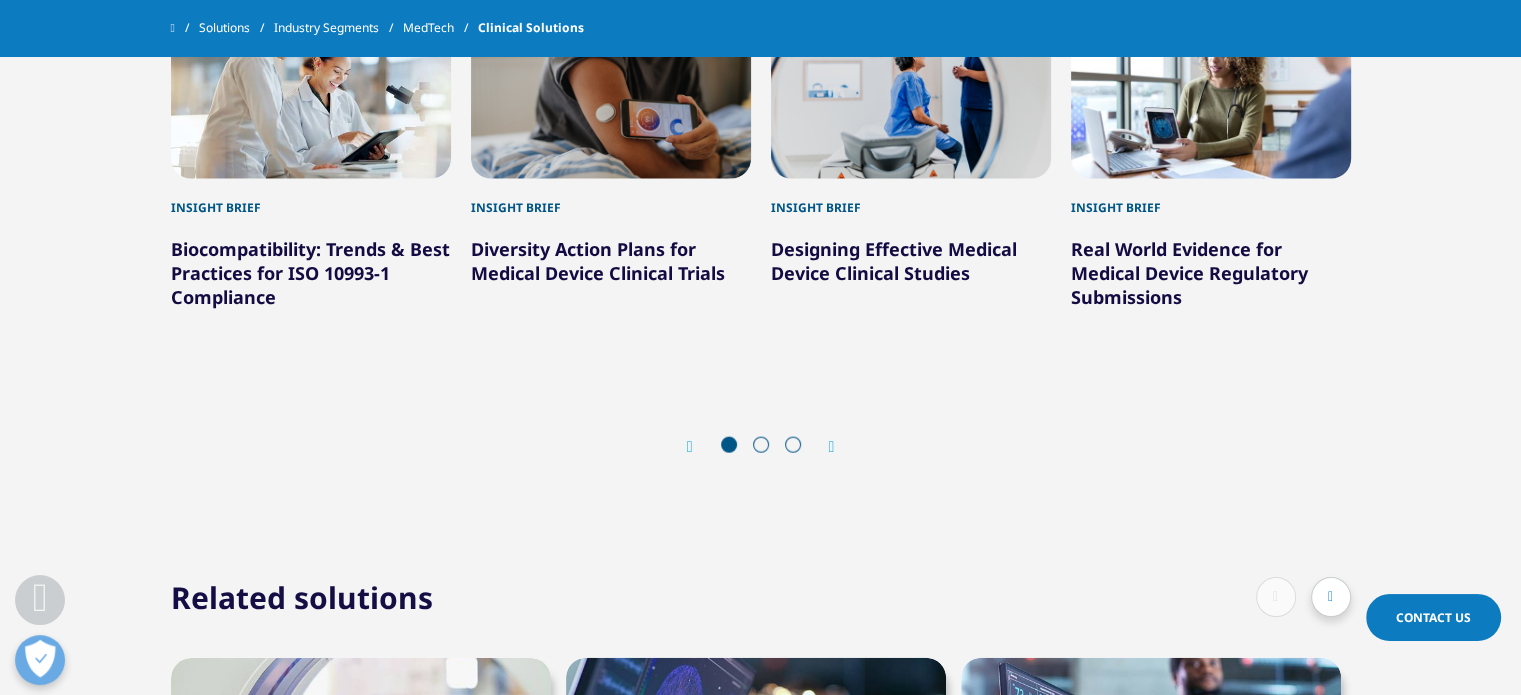 click at bounding box center (832, 447) 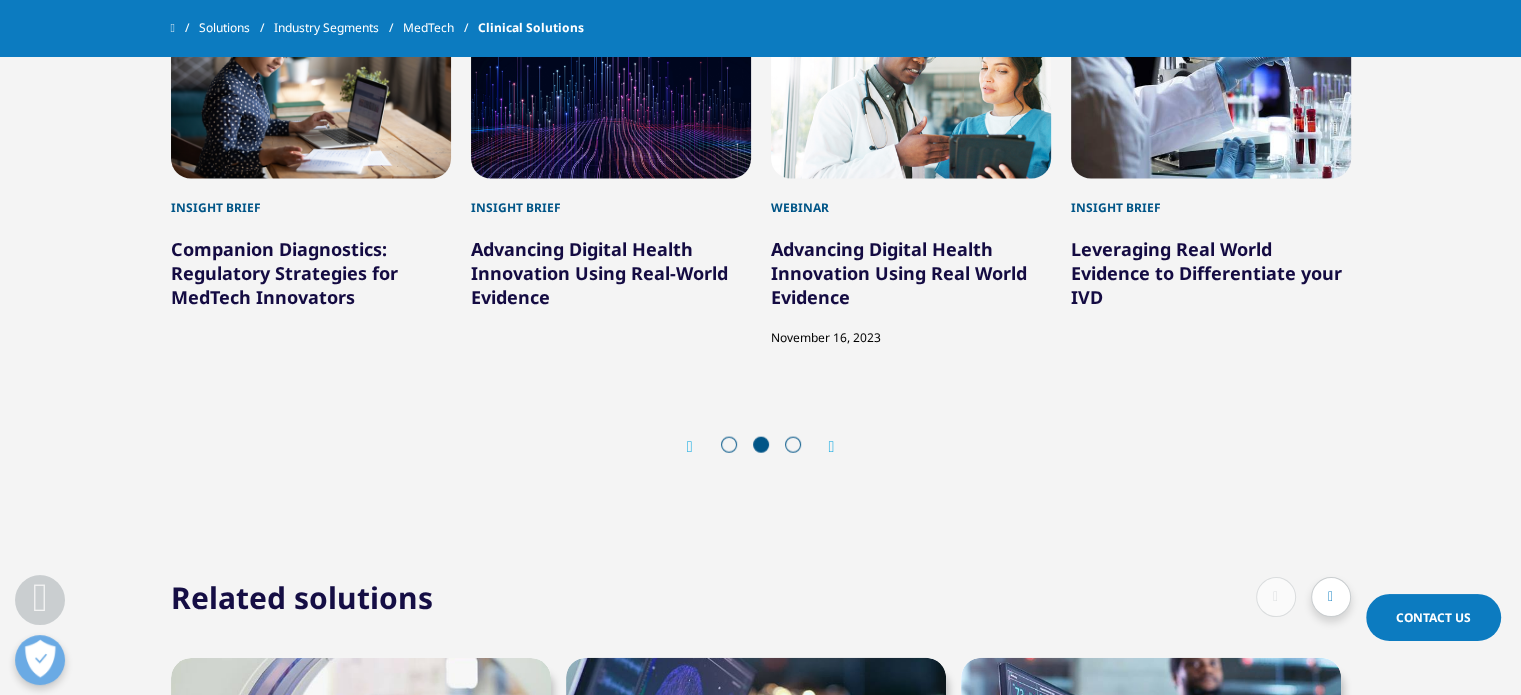 click at bounding box center [832, 447] 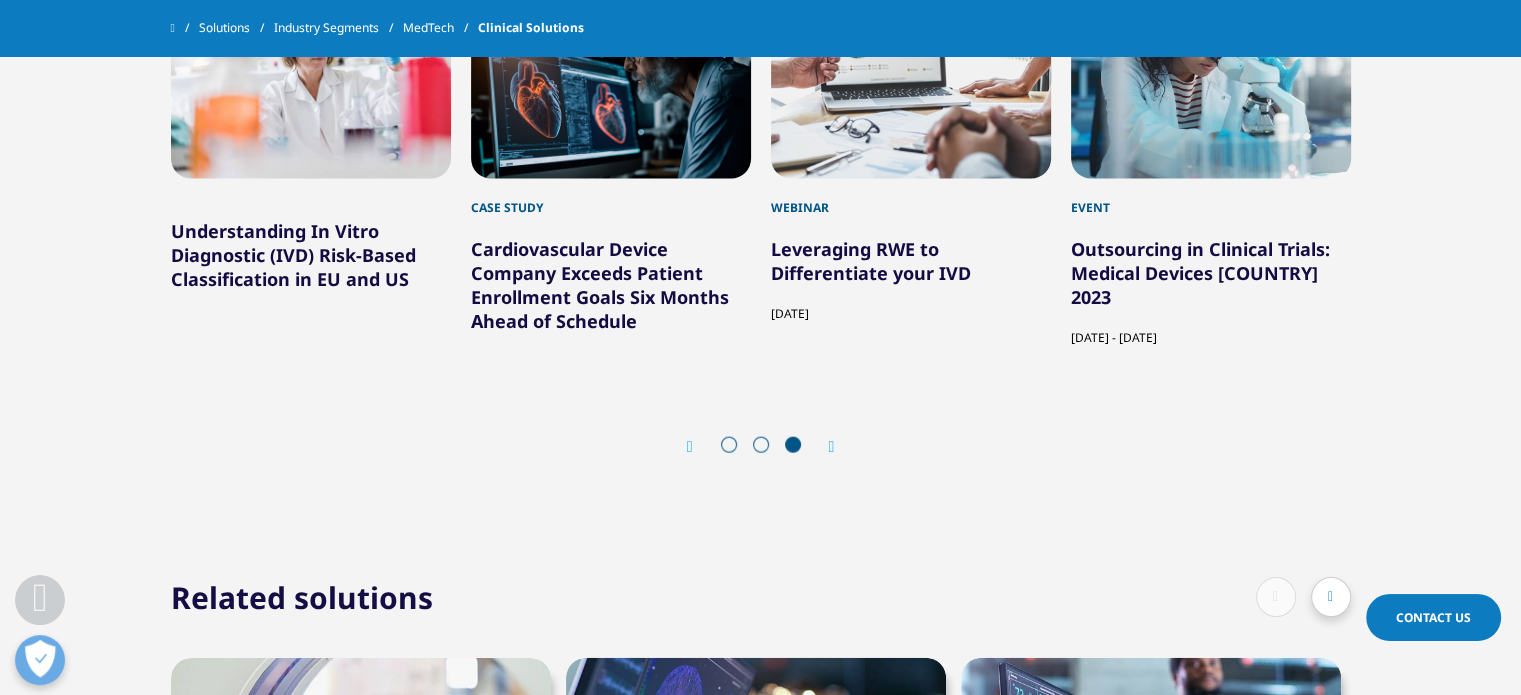 click on "Cardiovascular Device Company Exceeds Patient Enrollment Goals Six Months Ahead of Schedule" at bounding box center (600, 285) 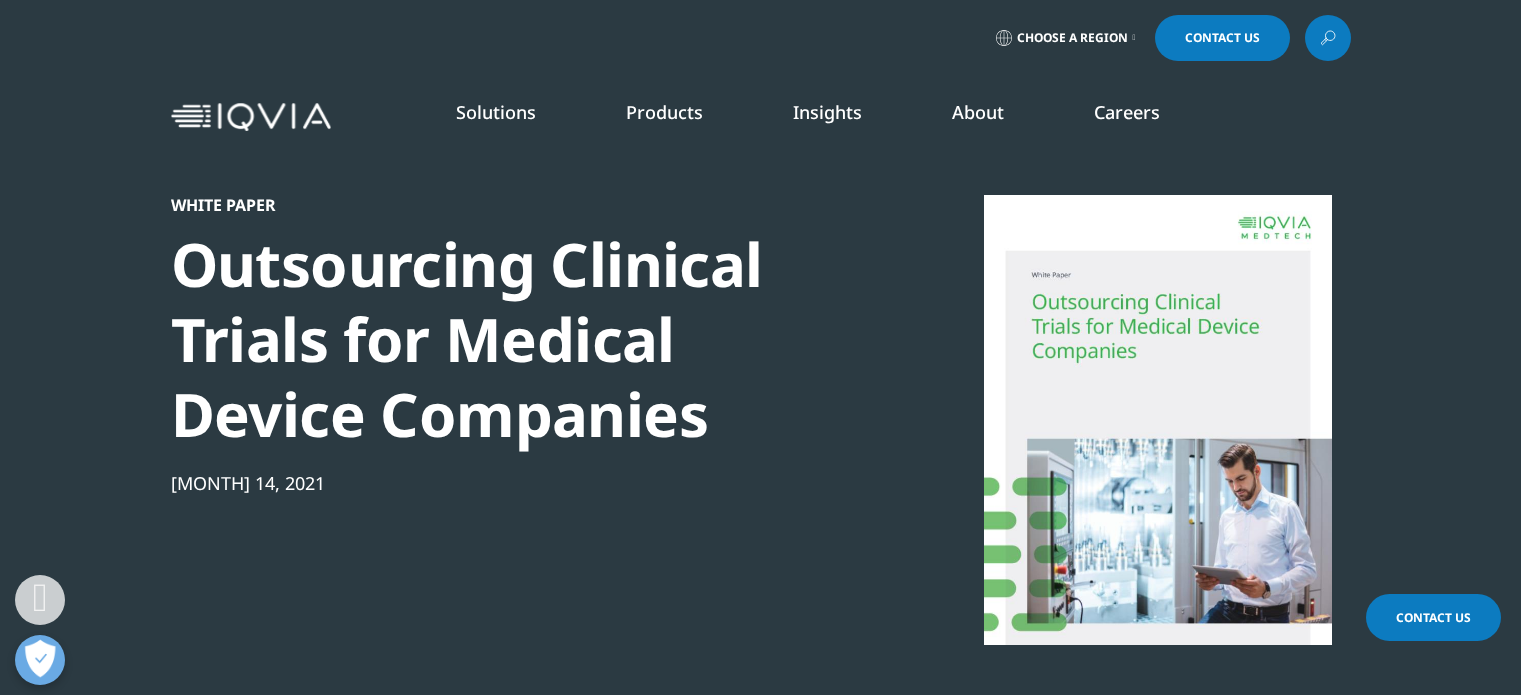 scroll, scrollTop: 1800, scrollLeft: 0, axis: vertical 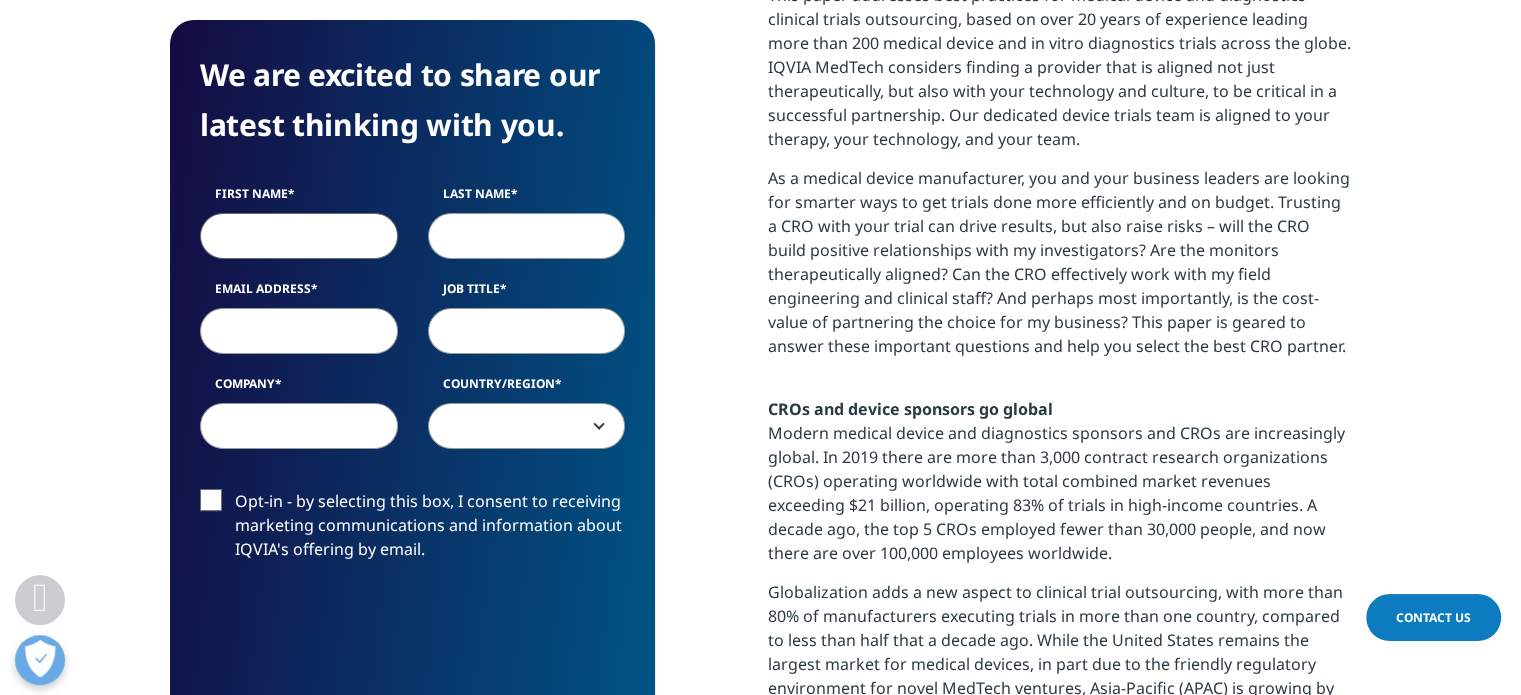 click on "First Name" at bounding box center (299, 236) 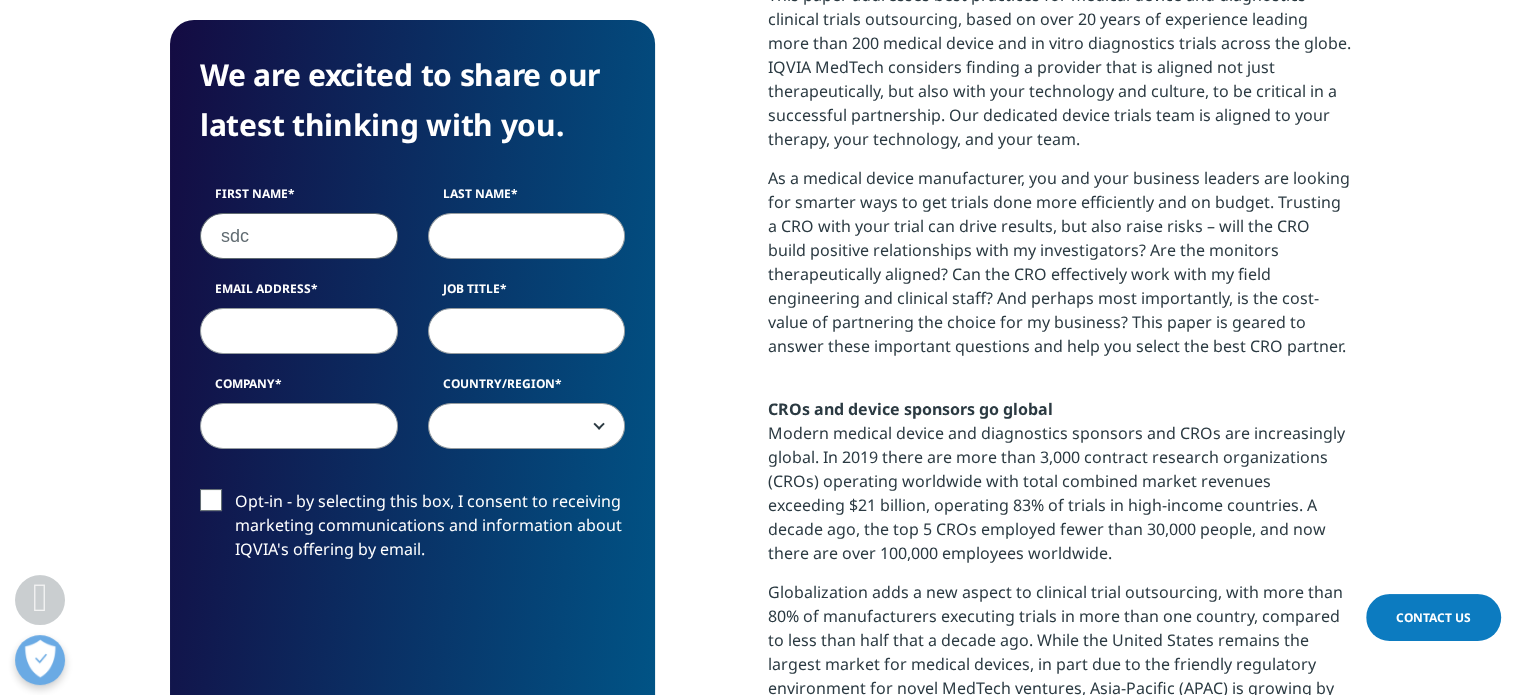 type on "sdc" 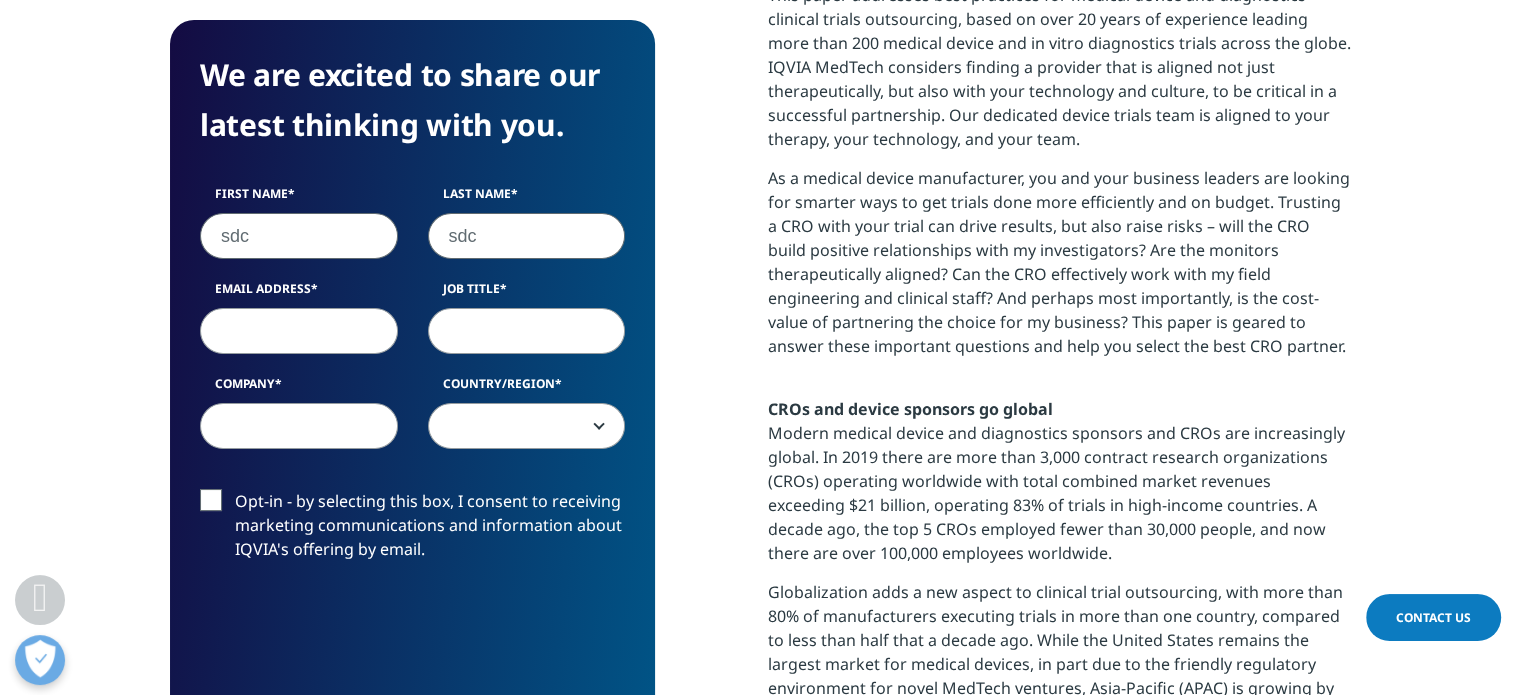 type on "sdc" 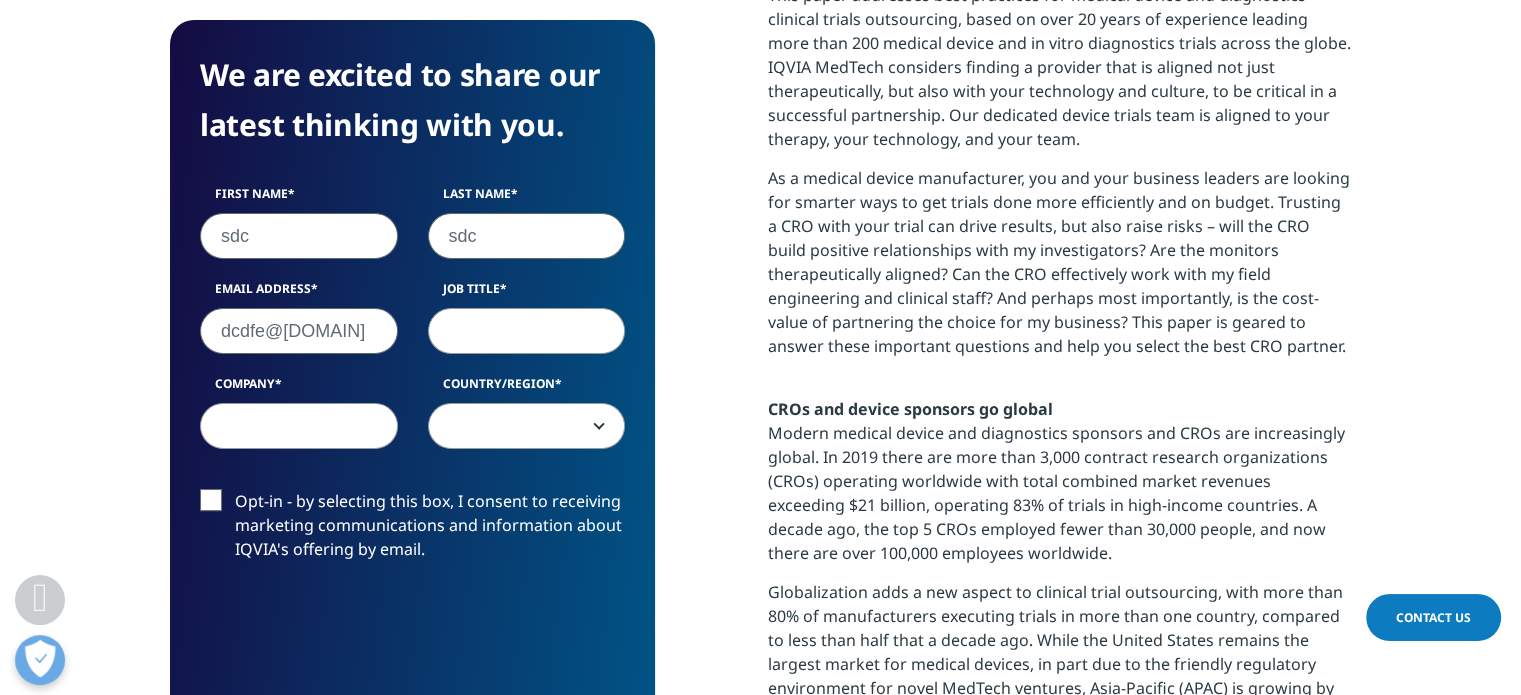 type on "dcdfe@yahoo.com" 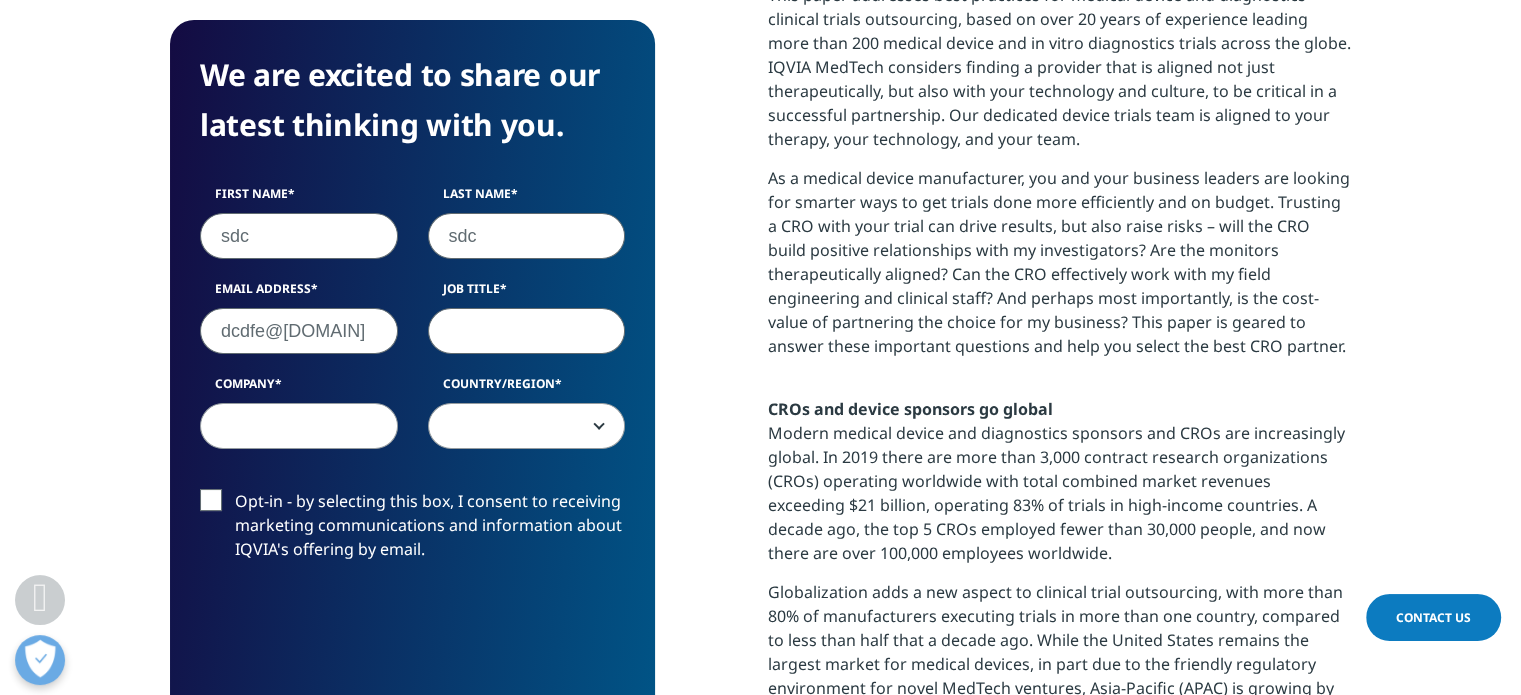 click on "Job Title" at bounding box center [527, 331] 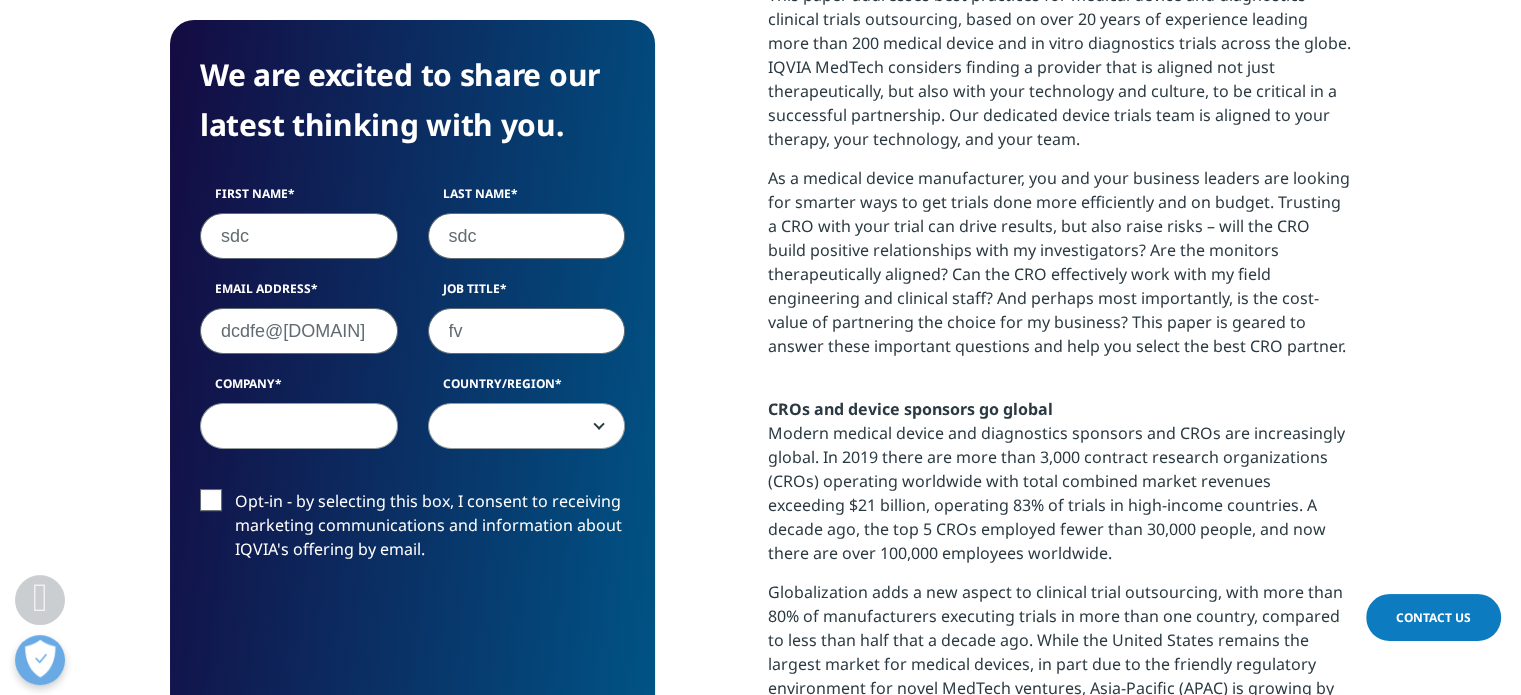 type on "fv" 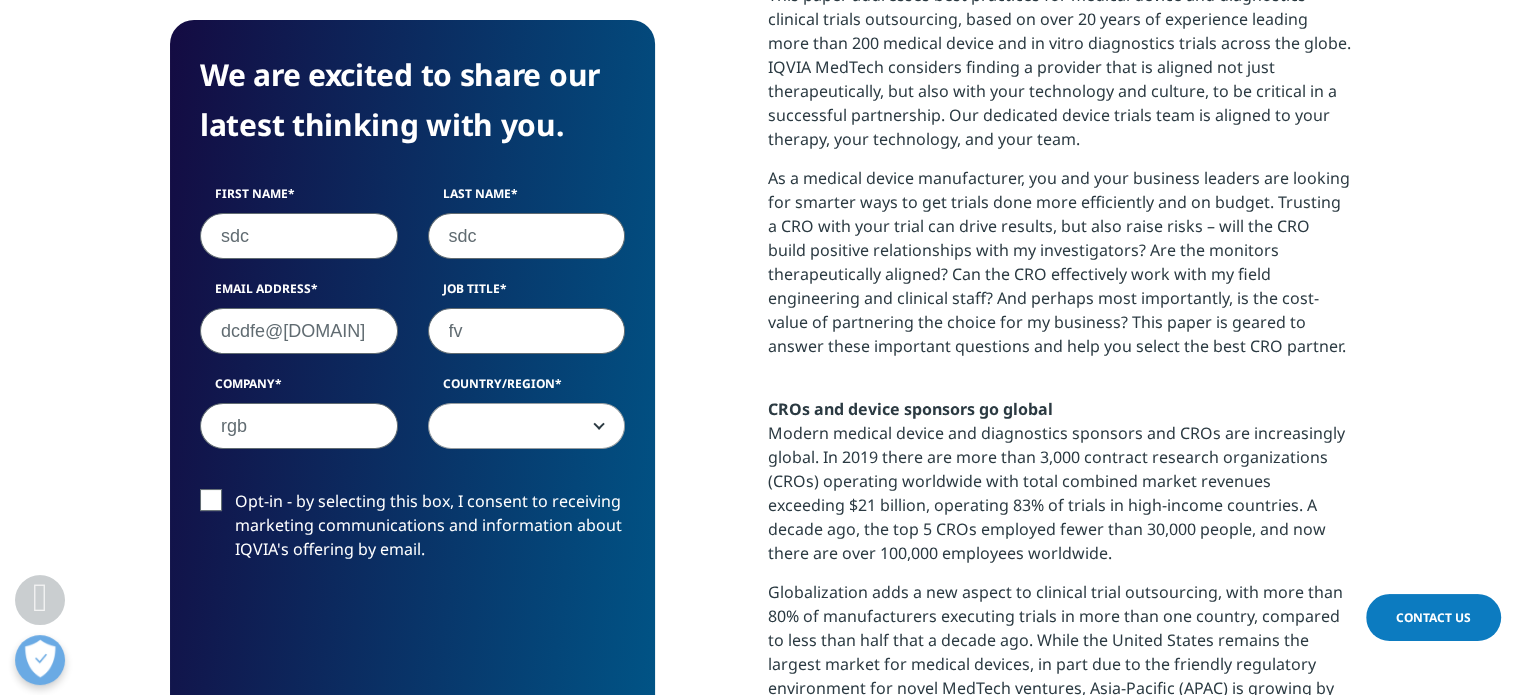 type on "rgb" 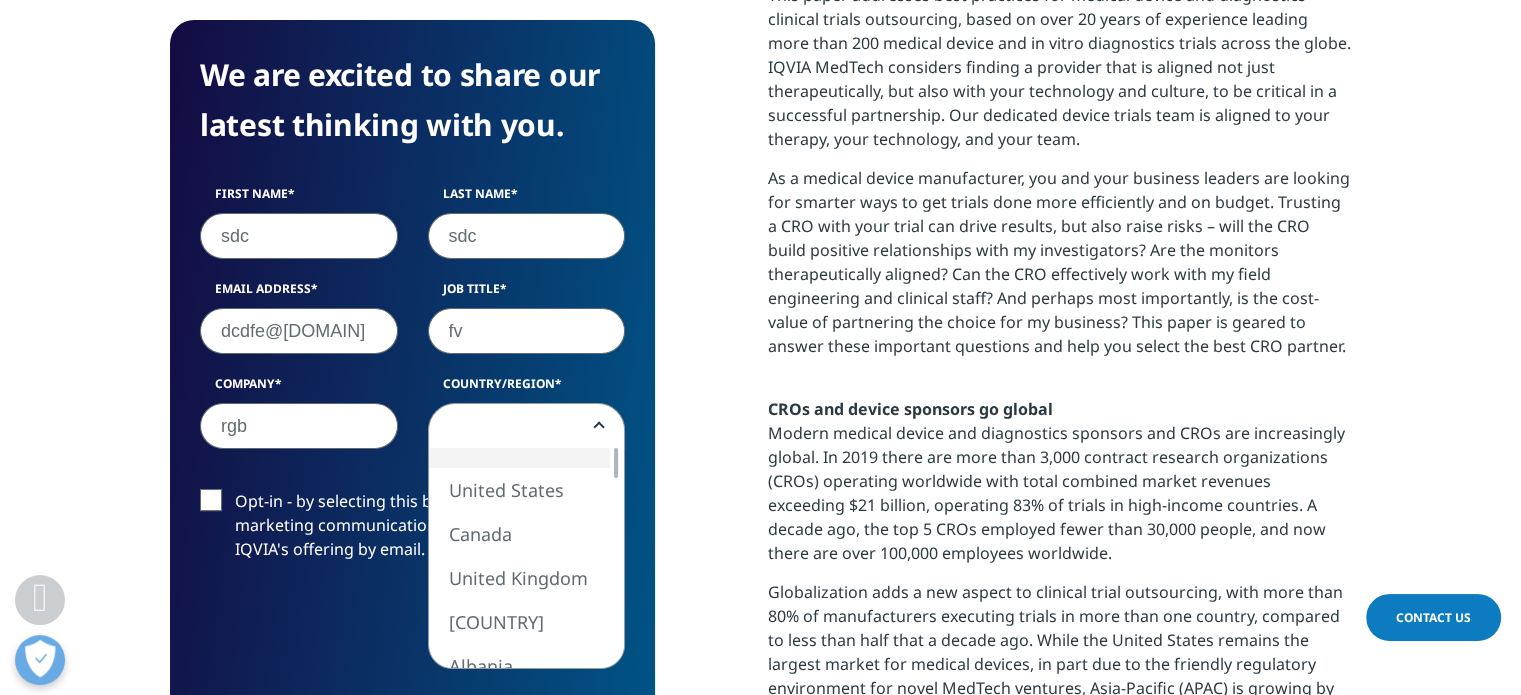 click at bounding box center (527, 427) 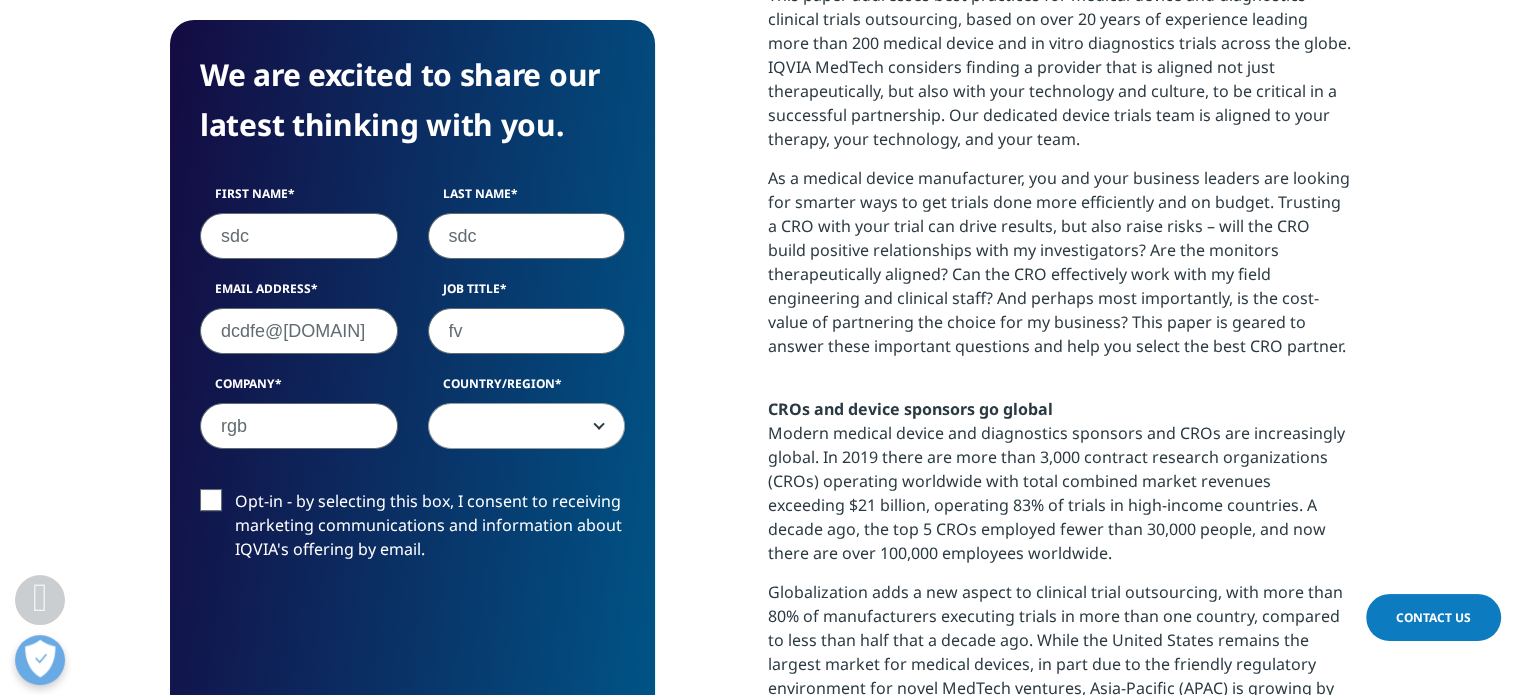 click at bounding box center (527, 427) 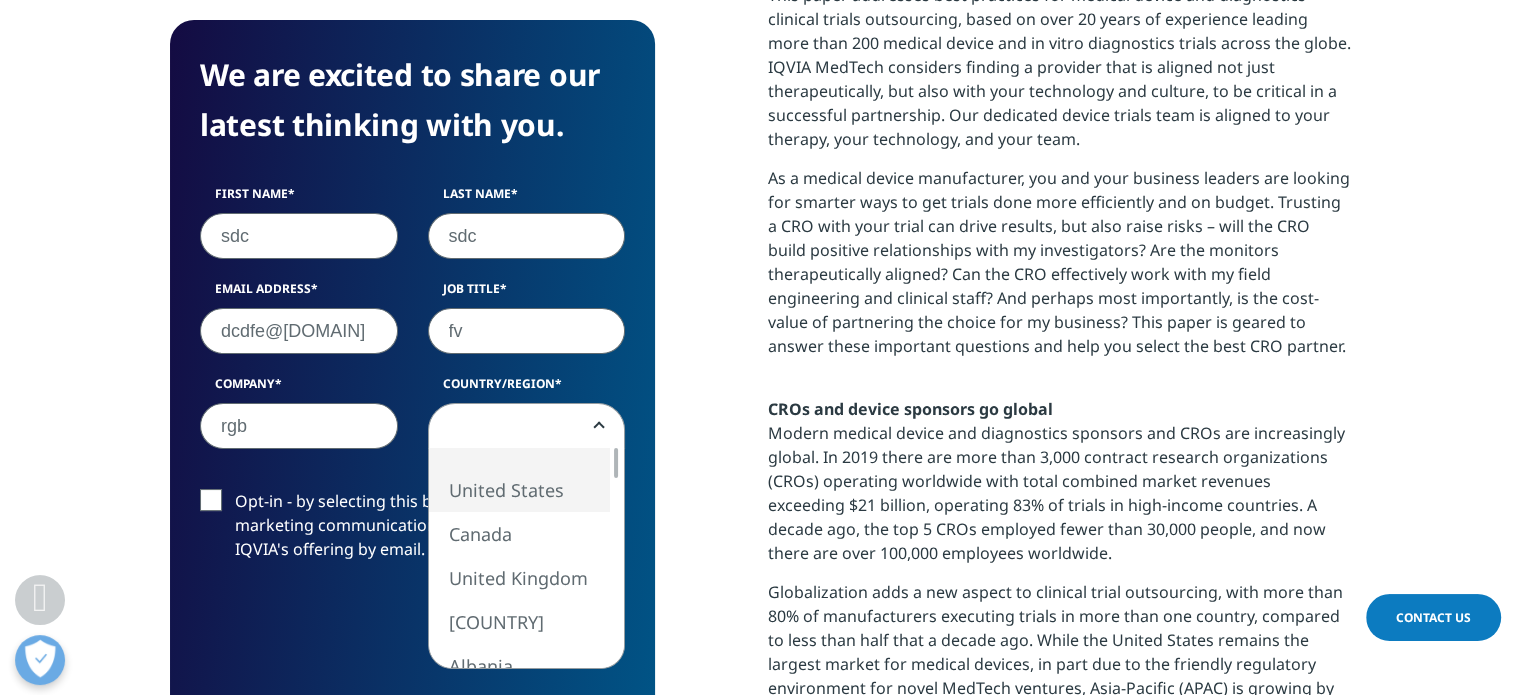select on "United States" 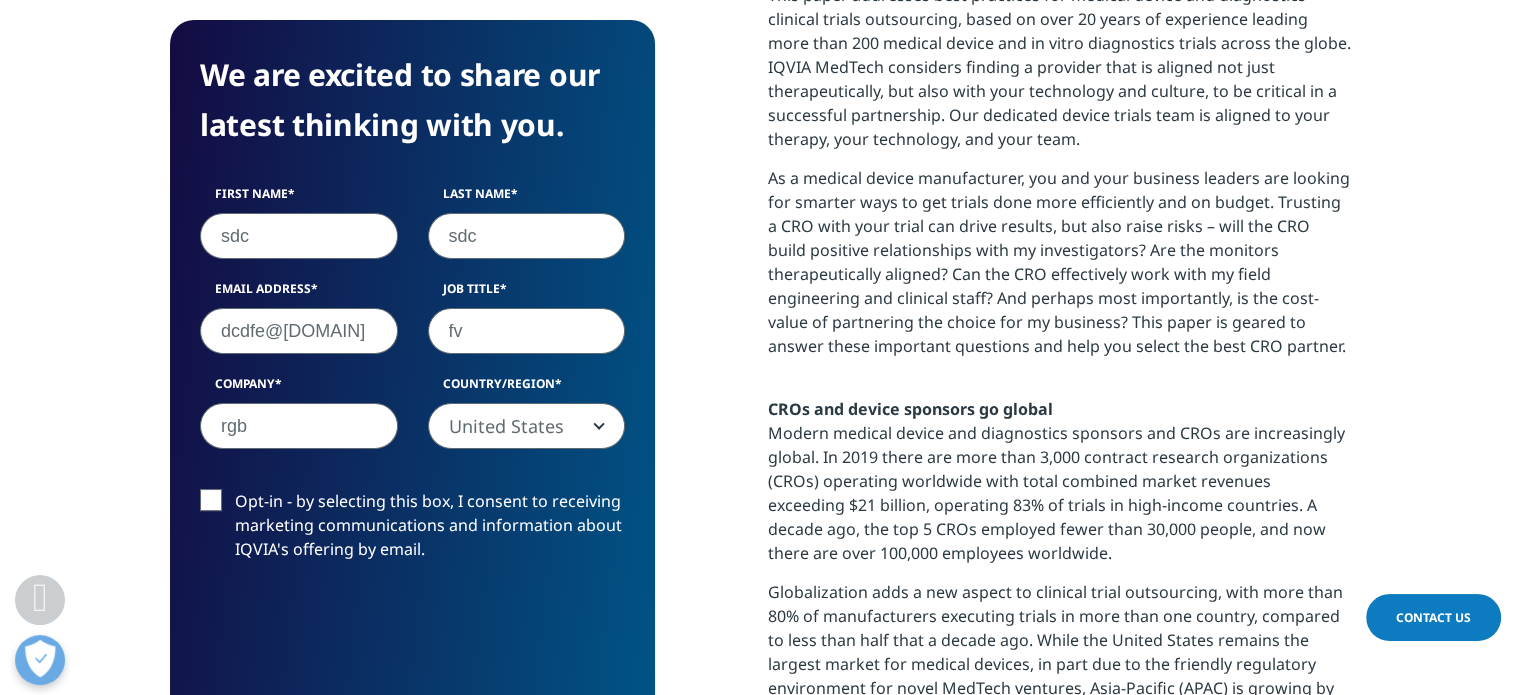 click on "Opt-in - by selecting this box, I consent to receiving marketing communications and information about IQVIA's offering by email." at bounding box center [412, 530] 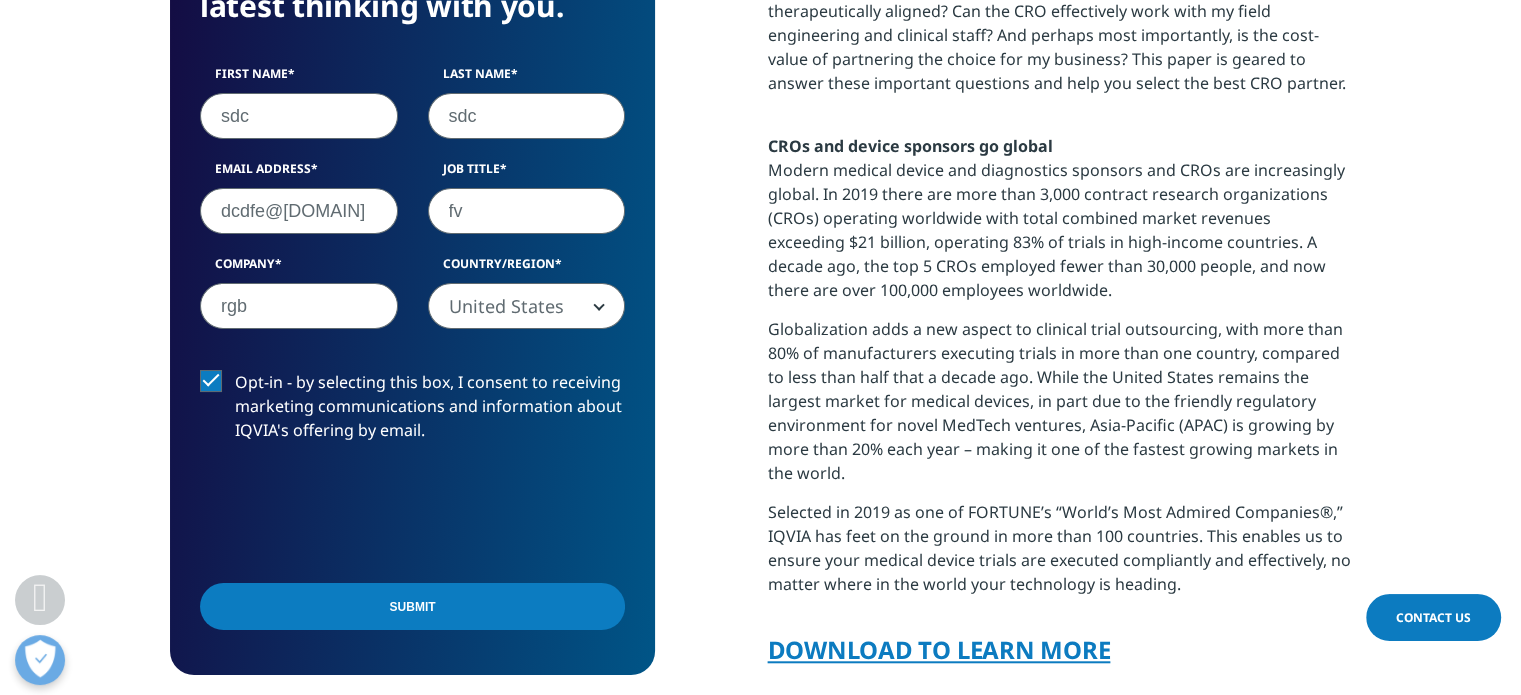 scroll, scrollTop: 1600, scrollLeft: 0, axis: vertical 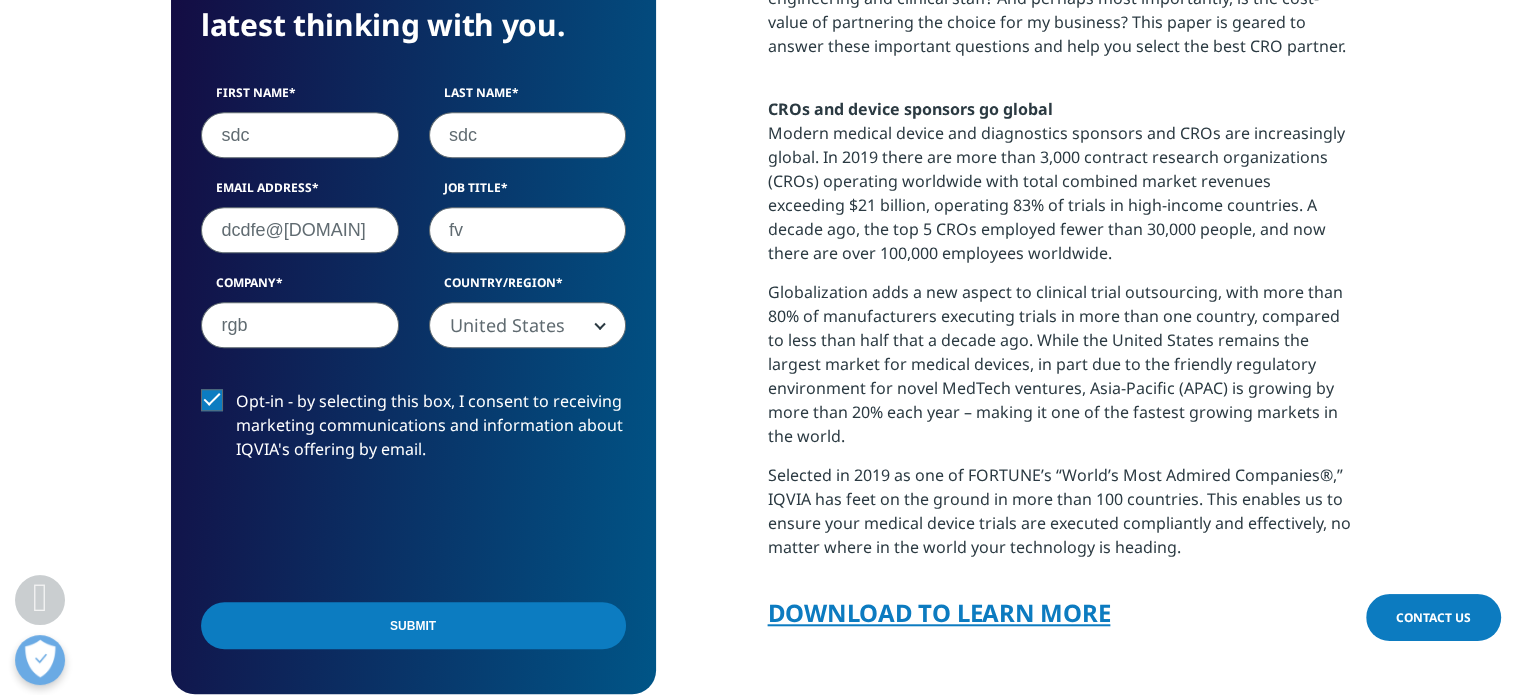click on "Submit" at bounding box center (413, 625) 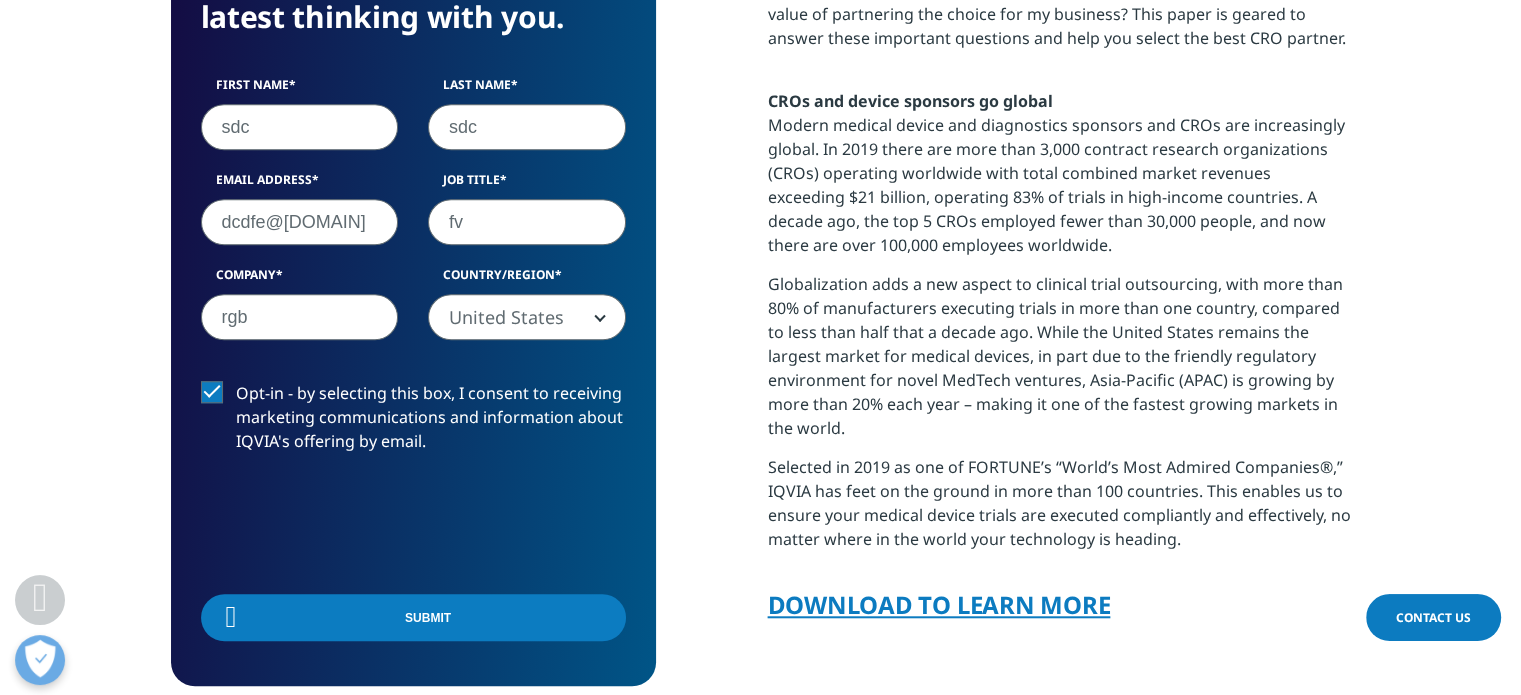 scroll, scrollTop: 1706, scrollLeft: 0, axis: vertical 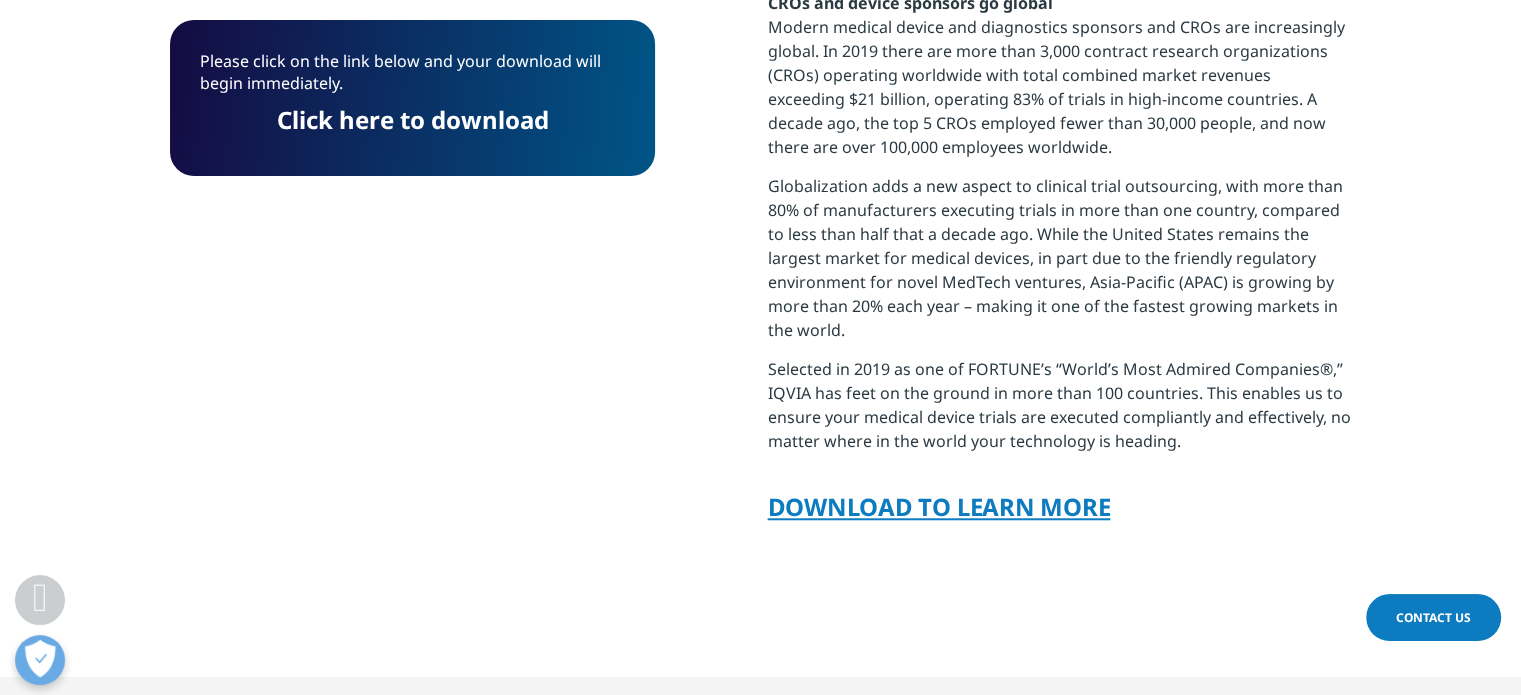 click on "Click here to download" at bounding box center (413, 119) 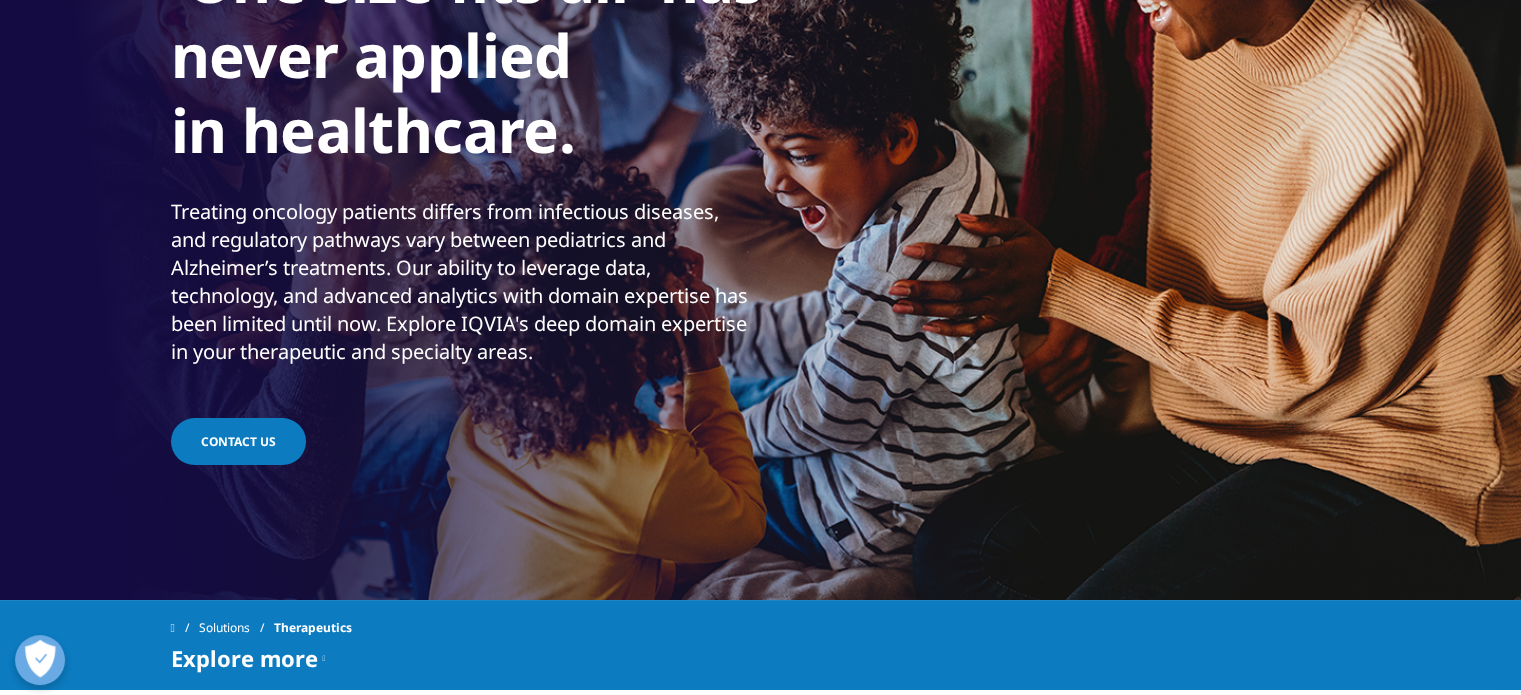 scroll, scrollTop: 0, scrollLeft: 0, axis: both 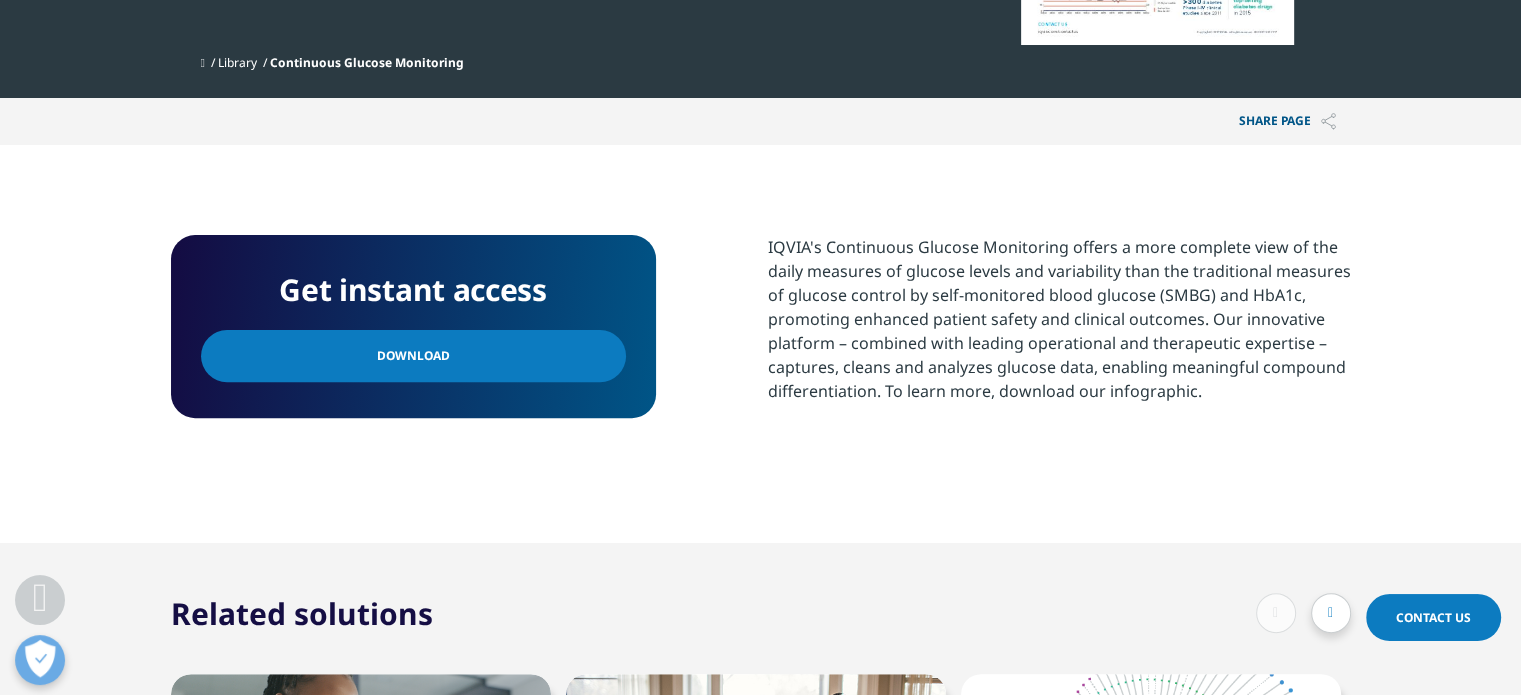 click on "Download" at bounding box center (413, 356) 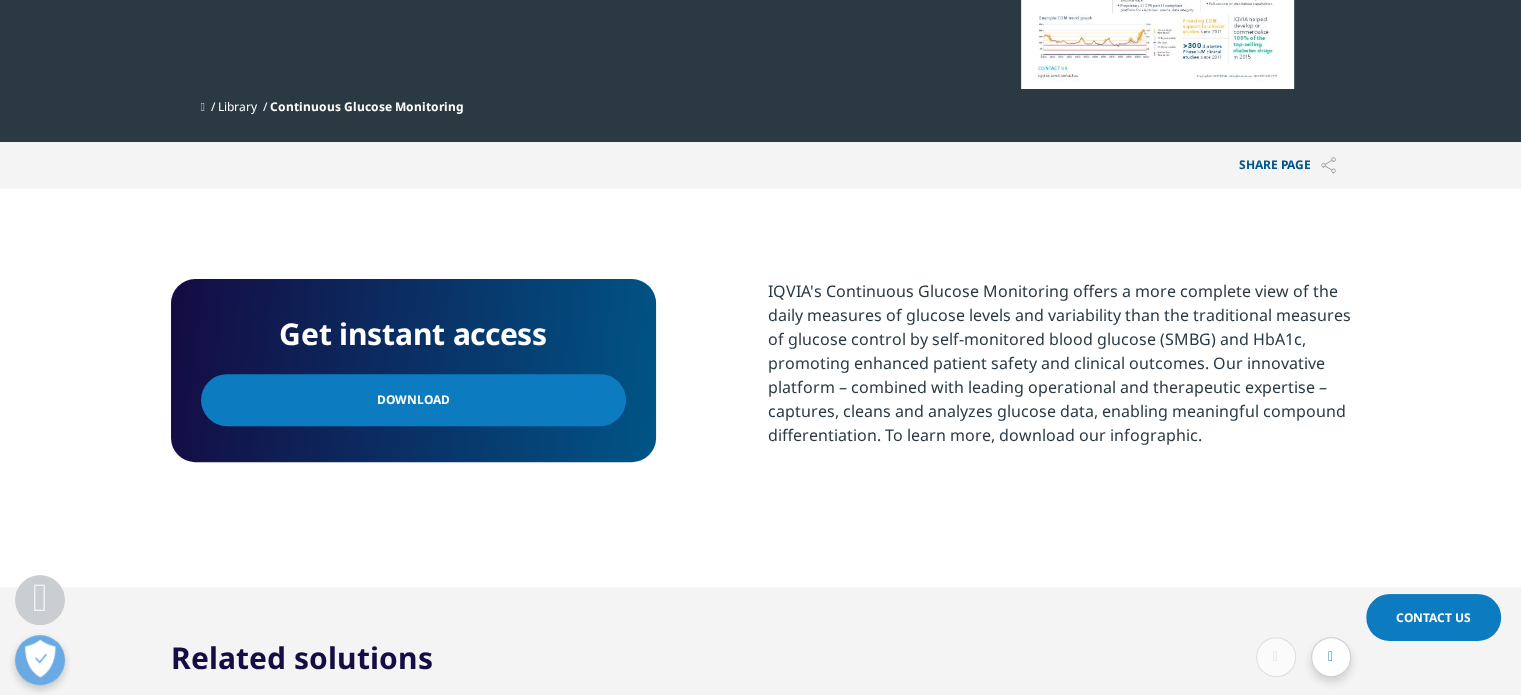 click on "IQVIA's Continuous Glucose Monitoring offers a more complete view of the daily measures of glucose levels and variability than the traditional measures of glucose control by self-monitored blood glucose (SMBG) and HbA1c, promoting enhanced patient safety and clinical outcomes. Our innovative platform – combined with leading operational and therapeutic expertise – captures, cleans and analyzes glucose data, enabling meaningful compound differentiation. To learn more, download our infographic." at bounding box center [1059, 363] 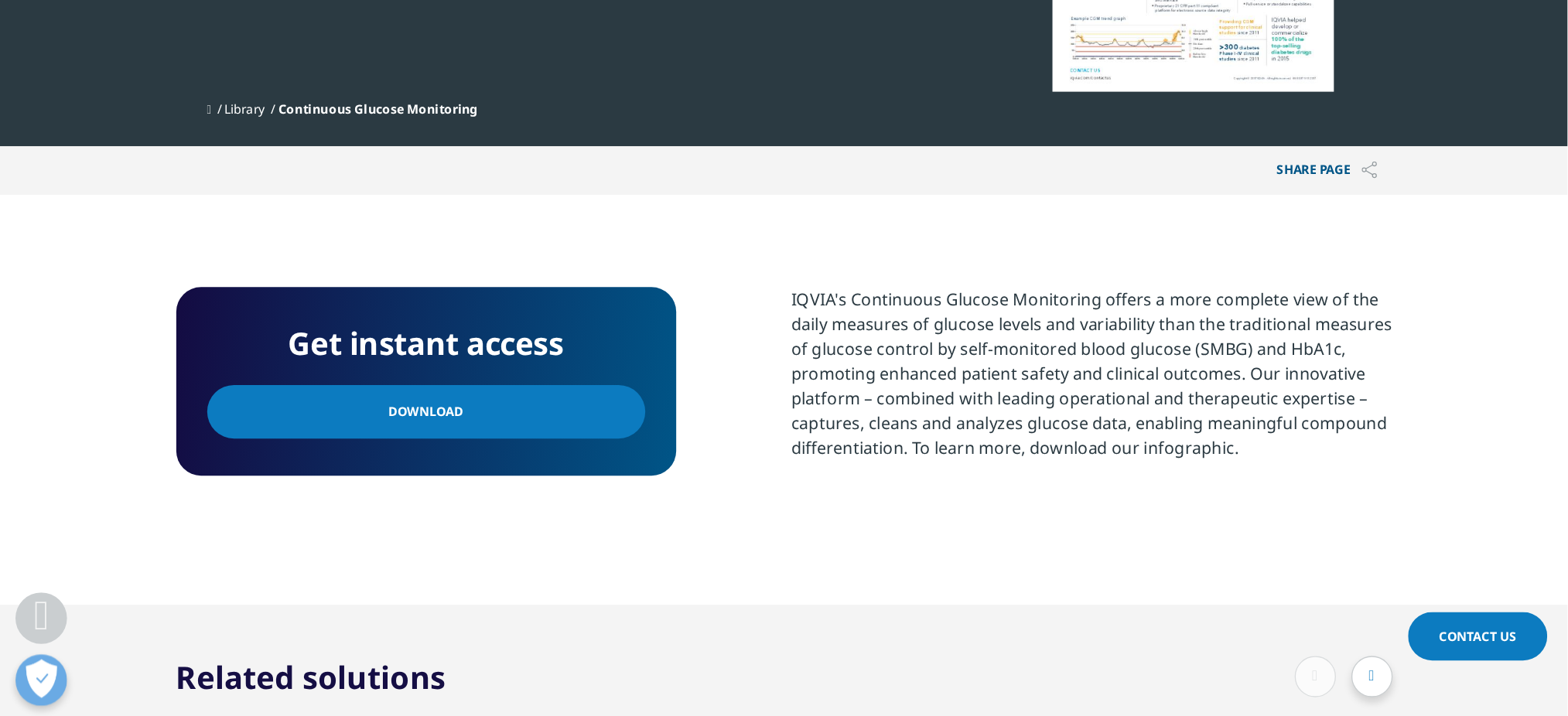 scroll, scrollTop: 464, scrollLeft: 0, axis: vertical 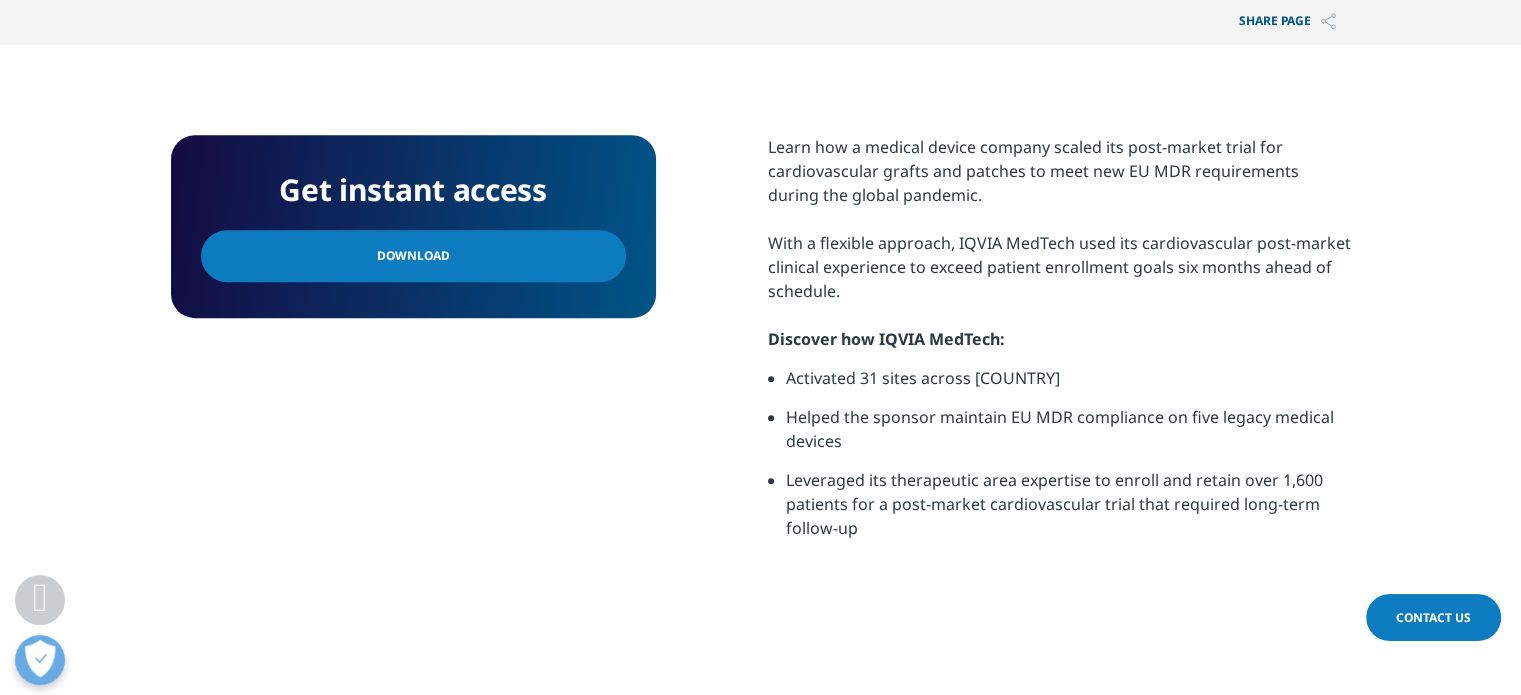 click on "Download" at bounding box center (413, 256) 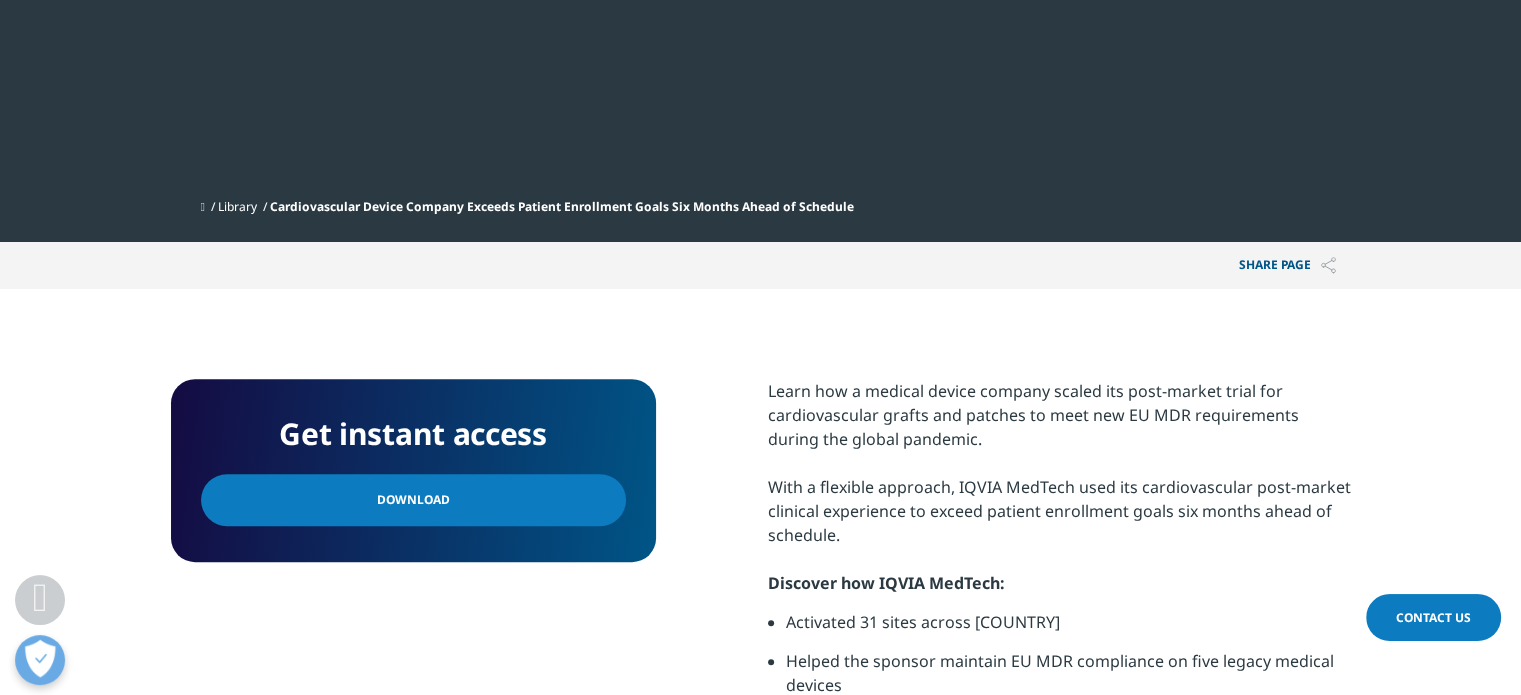 scroll, scrollTop: 100, scrollLeft: 0, axis: vertical 